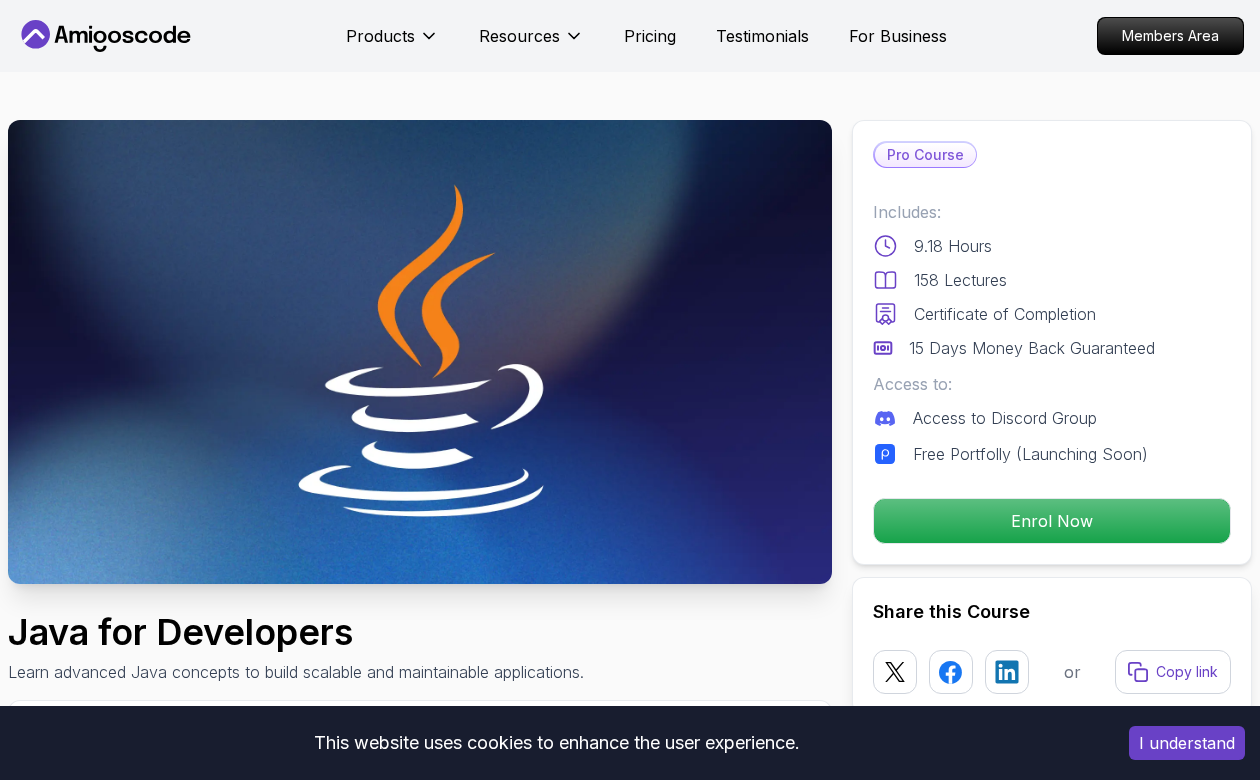 scroll, scrollTop: 0, scrollLeft: 0, axis: both 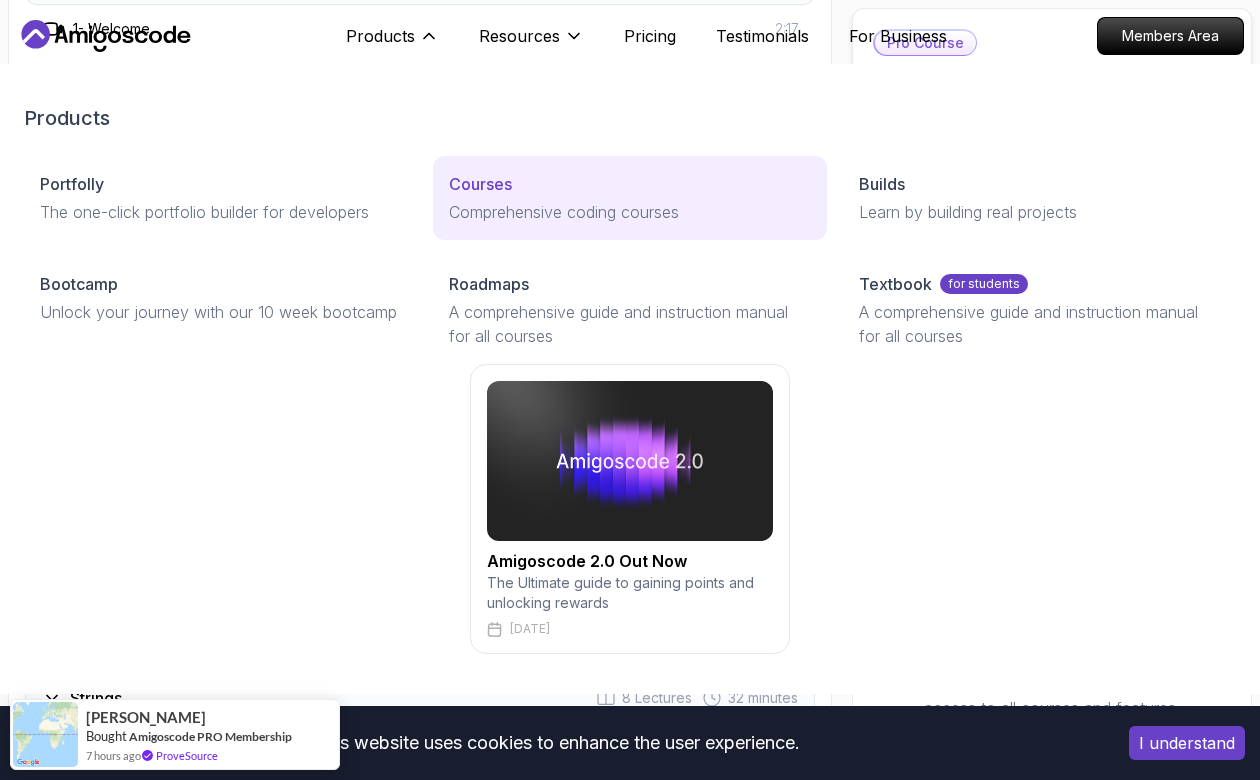 click on "Courses" at bounding box center [480, 184] 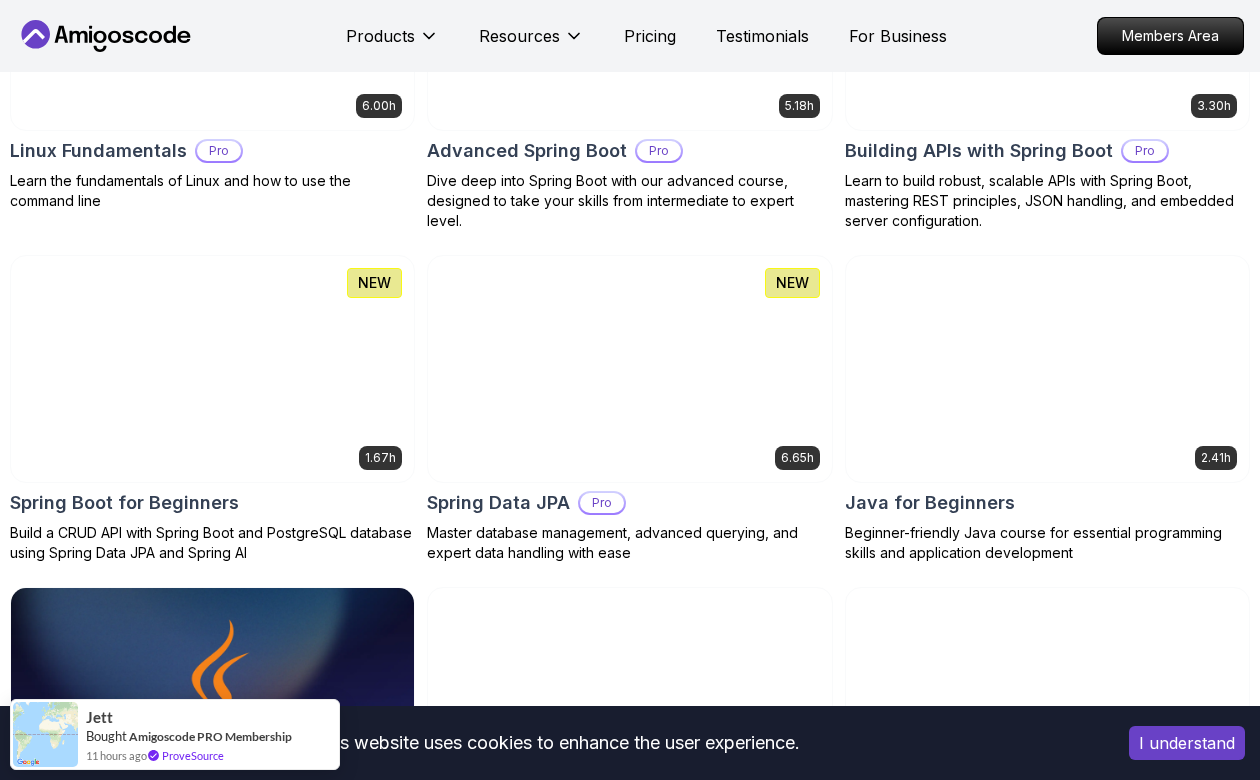 scroll, scrollTop: 798, scrollLeft: 0, axis: vertical 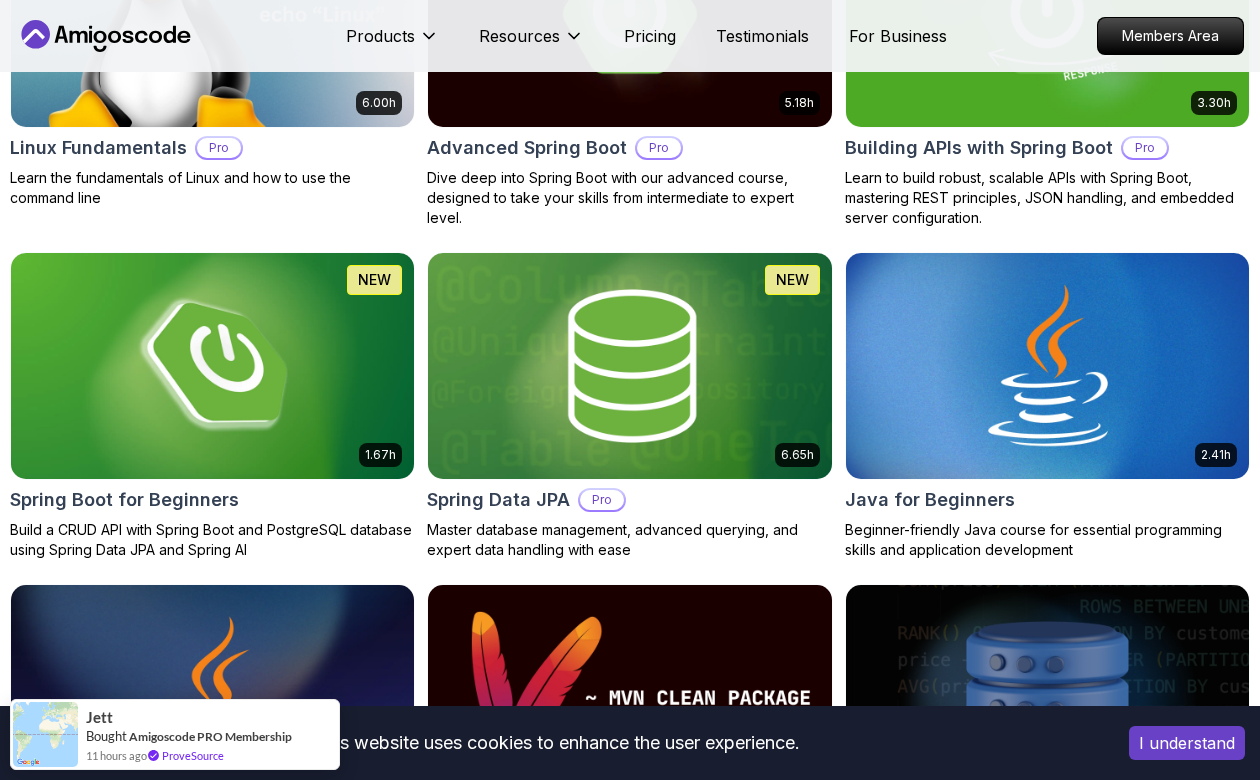 click at bounding box center (629, 366) 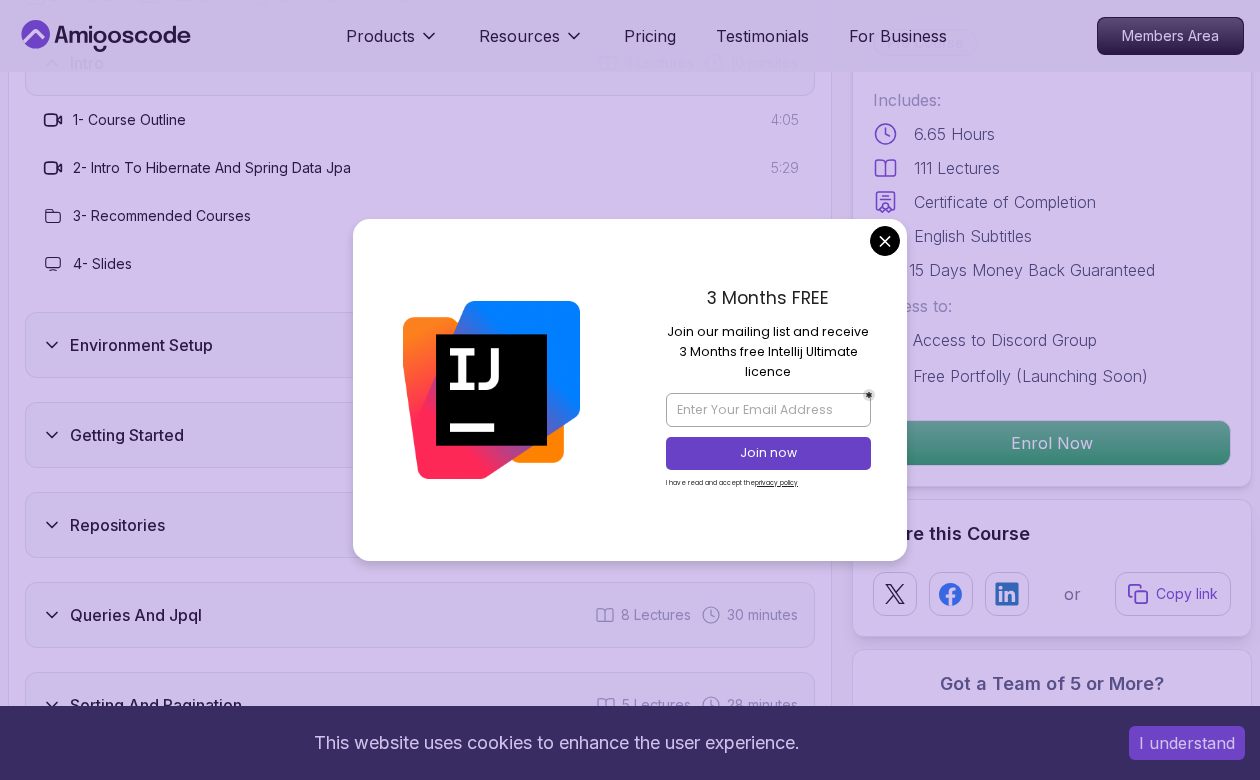 scroll, scrollTop: 2712, scrollLeft: 0, axis: vertical 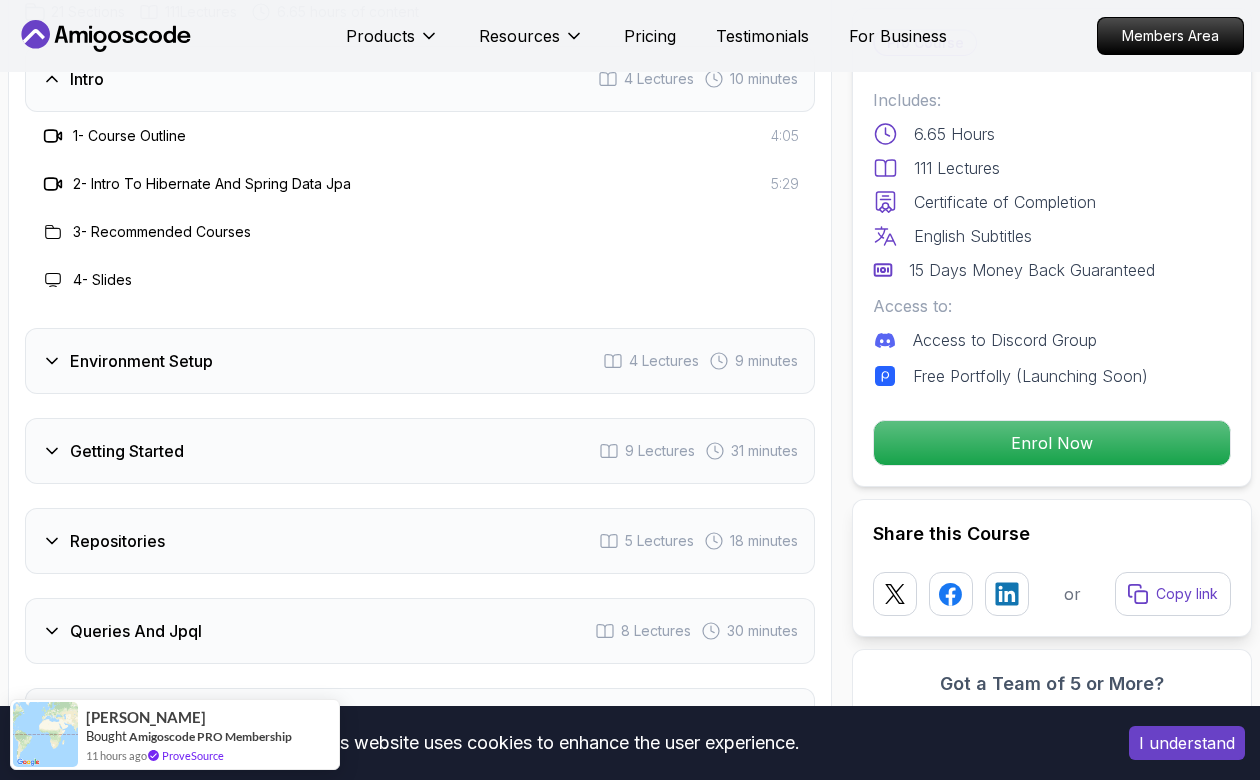 click on "This website uses cookies to enhance the user experience. I understand Products Resources Pricing Testimonials For Business Members Area Products Resources Pricing Testimonials For Business Members Area Spring Data JPA Master database management, advanced querying, and expert data handling with ease Mama Samba Braima Djalo  /   Instructor Pro Course Includes: 6.65 Hours 111 Lectures Certificate of Completion English Subtitles 15 Days Money Back Guaranteed Access to: Access to Discord Group Free Portfolly (Launching Soon) Enrol Now Share this Course or Copy link Got a Team of 5 or More? With one subscription, give your entire team access to all courses and features. Check our Business Plan Mama Samba Braima Djalo  /   Instructor What you will learn spring-data-jpa java spring-boot spring terminal sql JPA and Hibernate Fundamentals - Understand how Spring Data JPA simplifies data persistence. Entity Relationships - Master One-to-One, One-to-Many, and Many-to-Many mappings.
Why This Course Stands Out" at bounding box center (630, 2981) 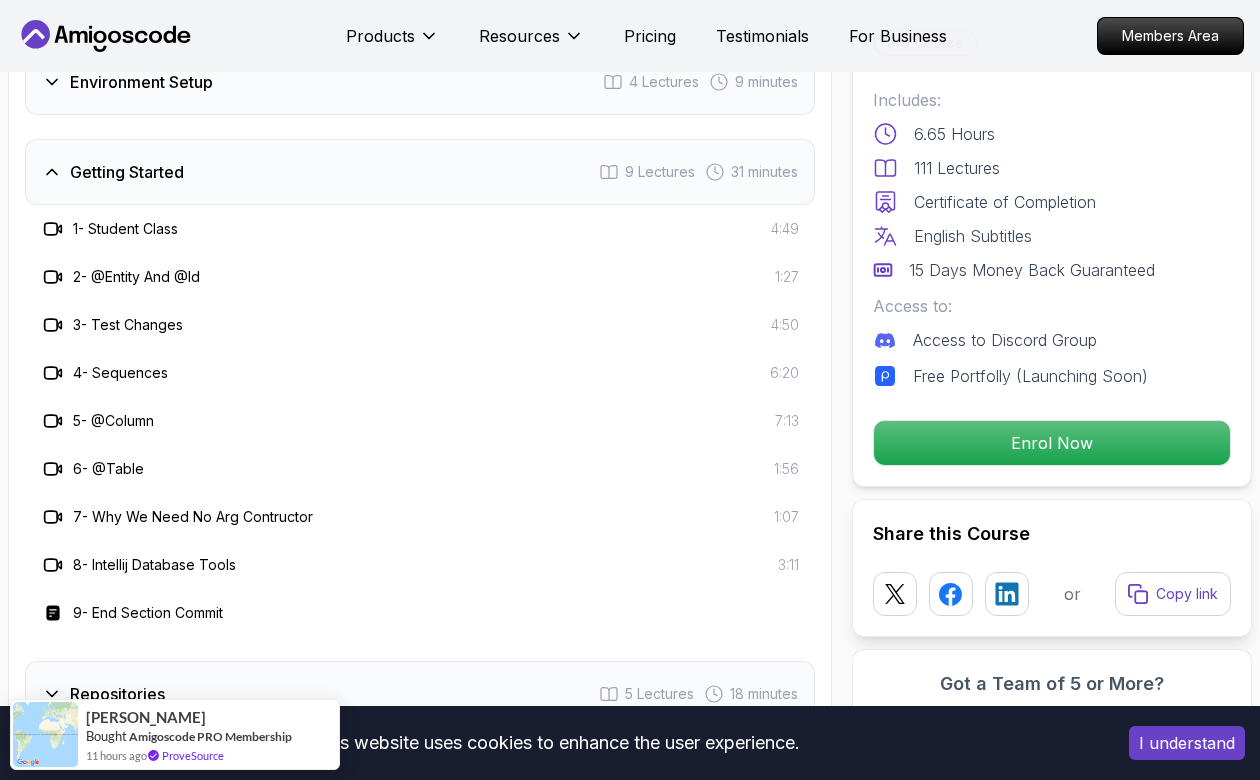 scroll, scrollTop: 2750, scrollLeft: 0, axis: vertical 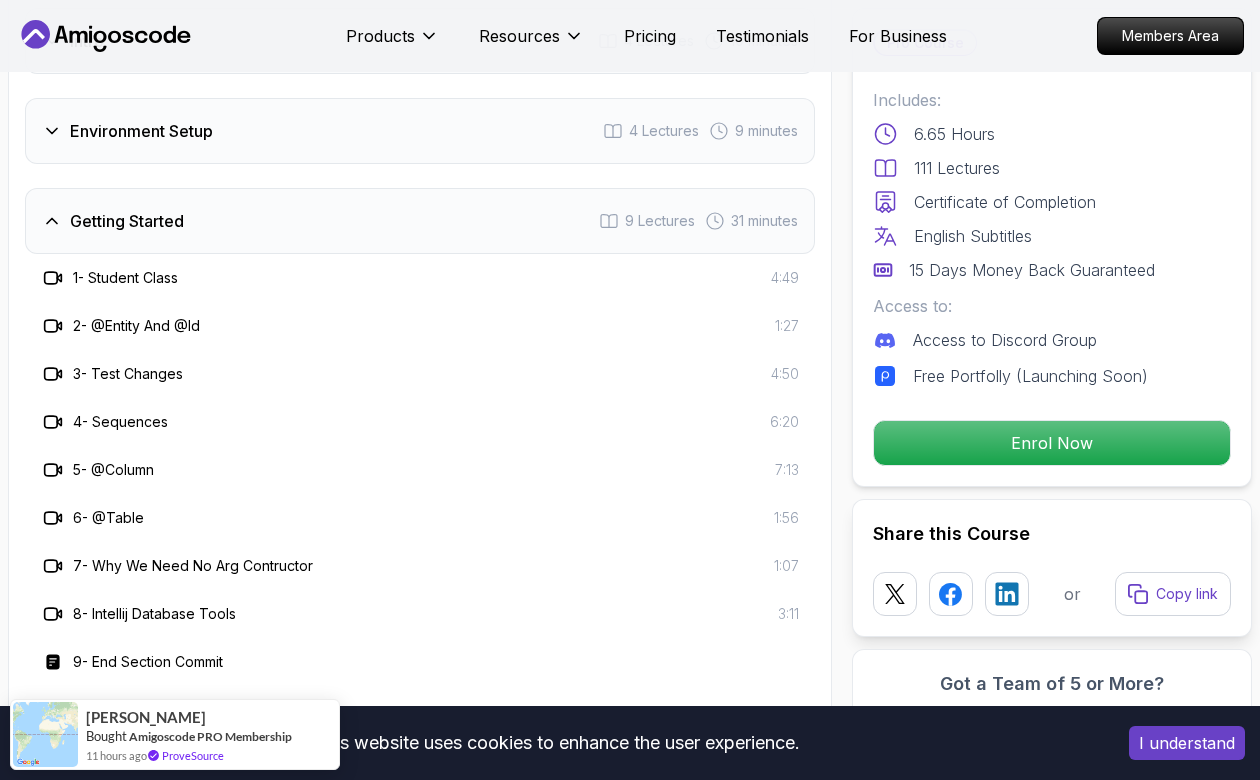 click on "I understand" at bounding box center [1187, 743] 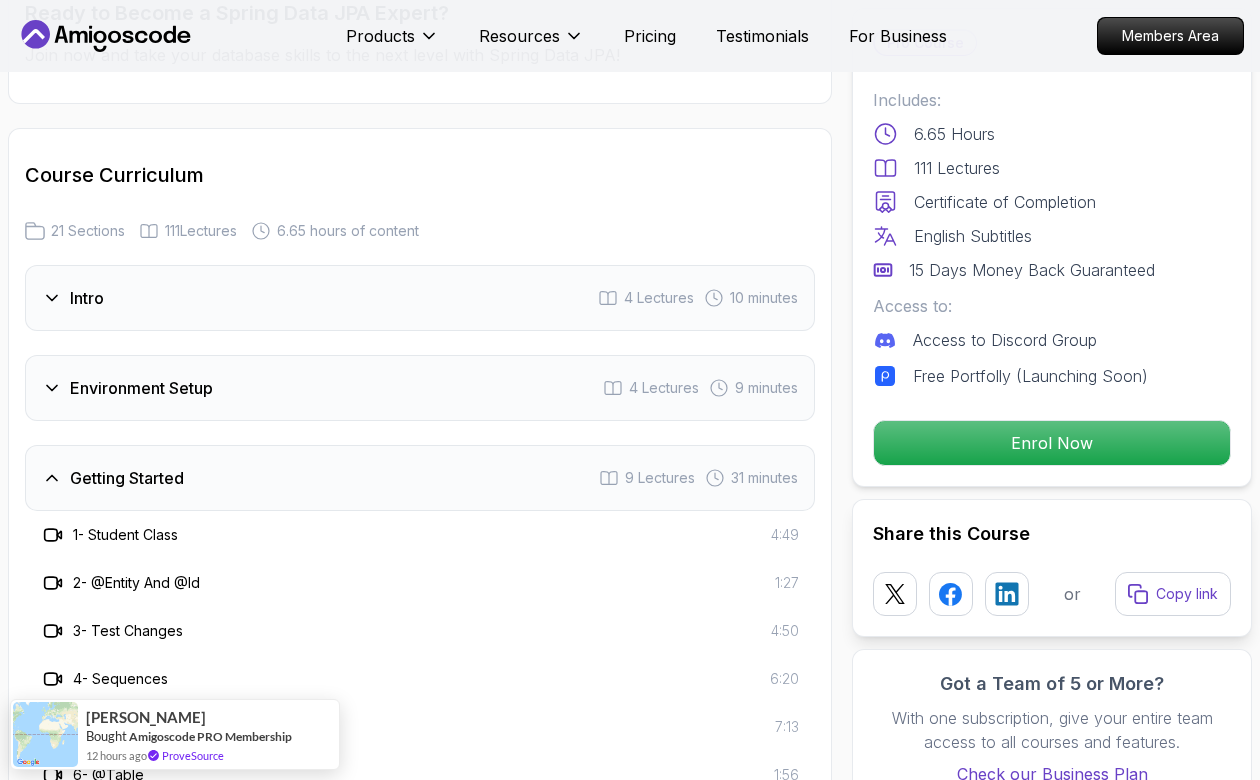scroll, scrollTop: 2481, scrollLeft: 0, axis: vertical 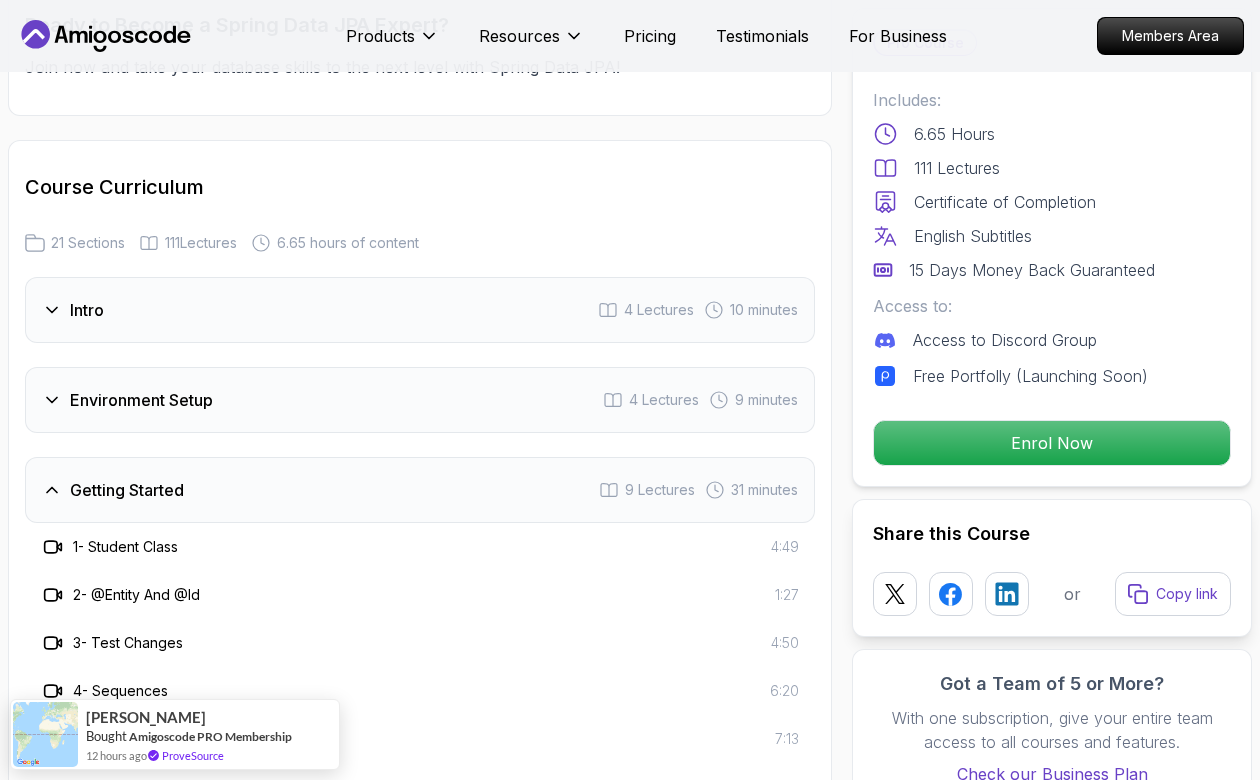 click on "Getting Started 9   Lectures     31 minutes" at bounding box center (420, 490) 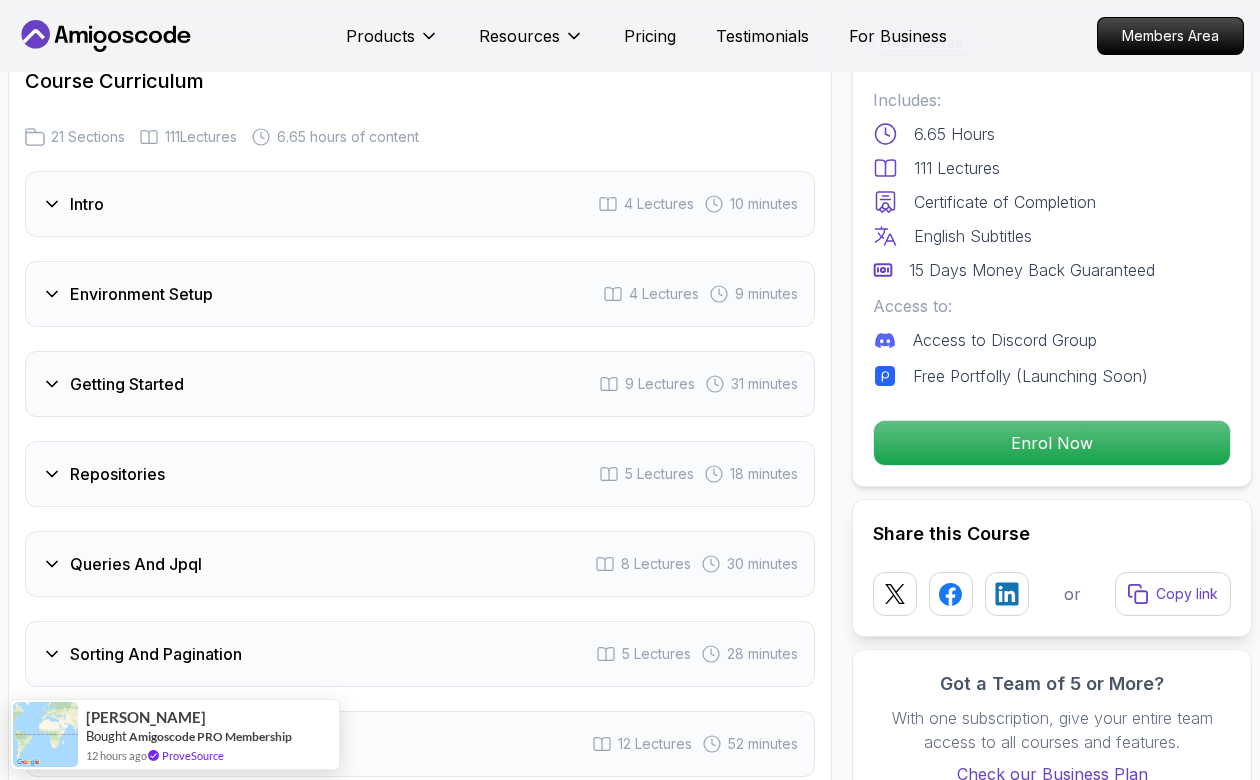 scroll, scrollTop: 2597, scrollLeft: 0, axis: vertical 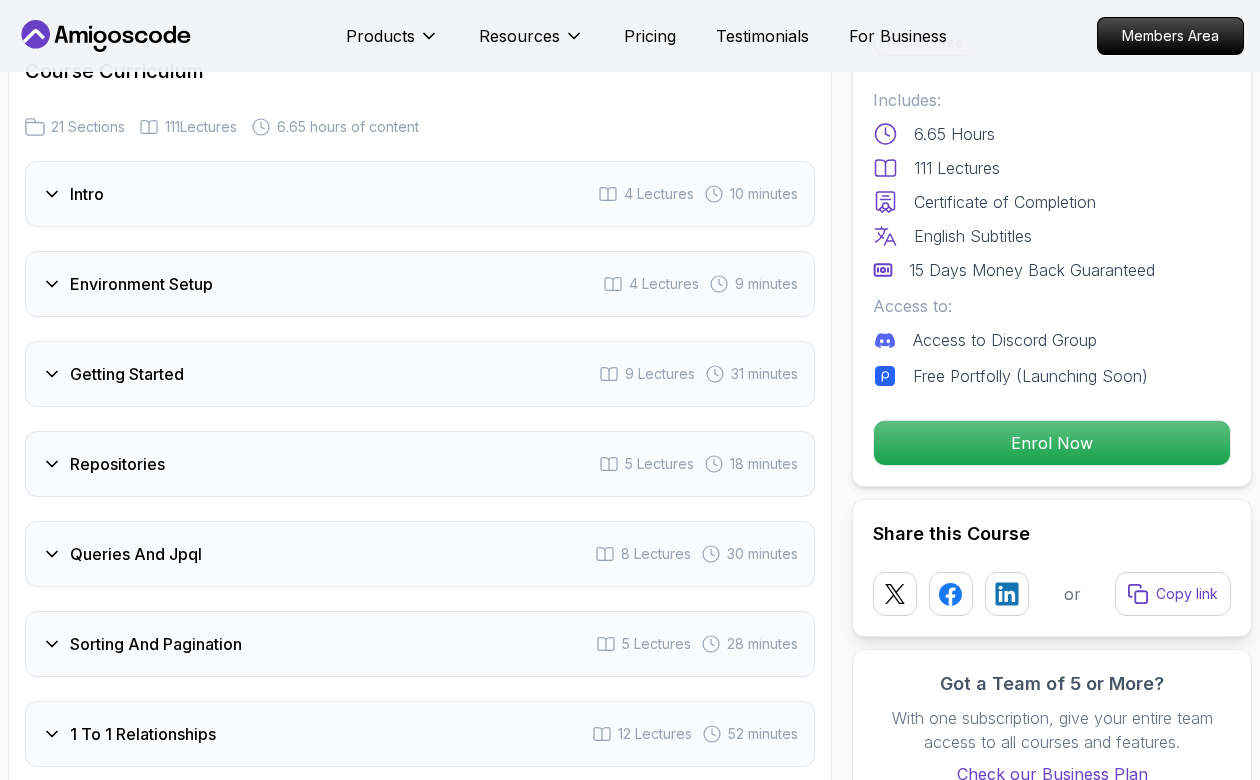 click on "Repositories 5   Lectures     18 minutes" at bounding box center [420, 464] 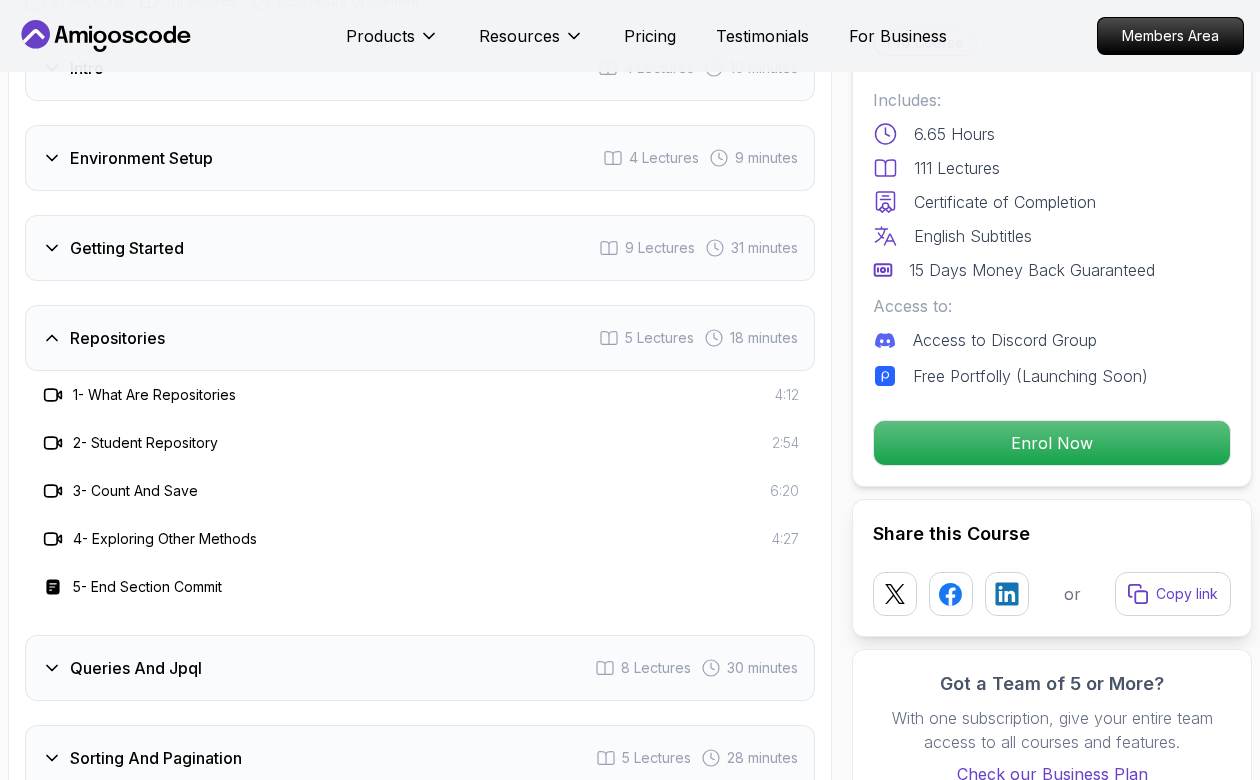 scroll, scrollTop: 2725, scrollLeft: 0, axis: vertical 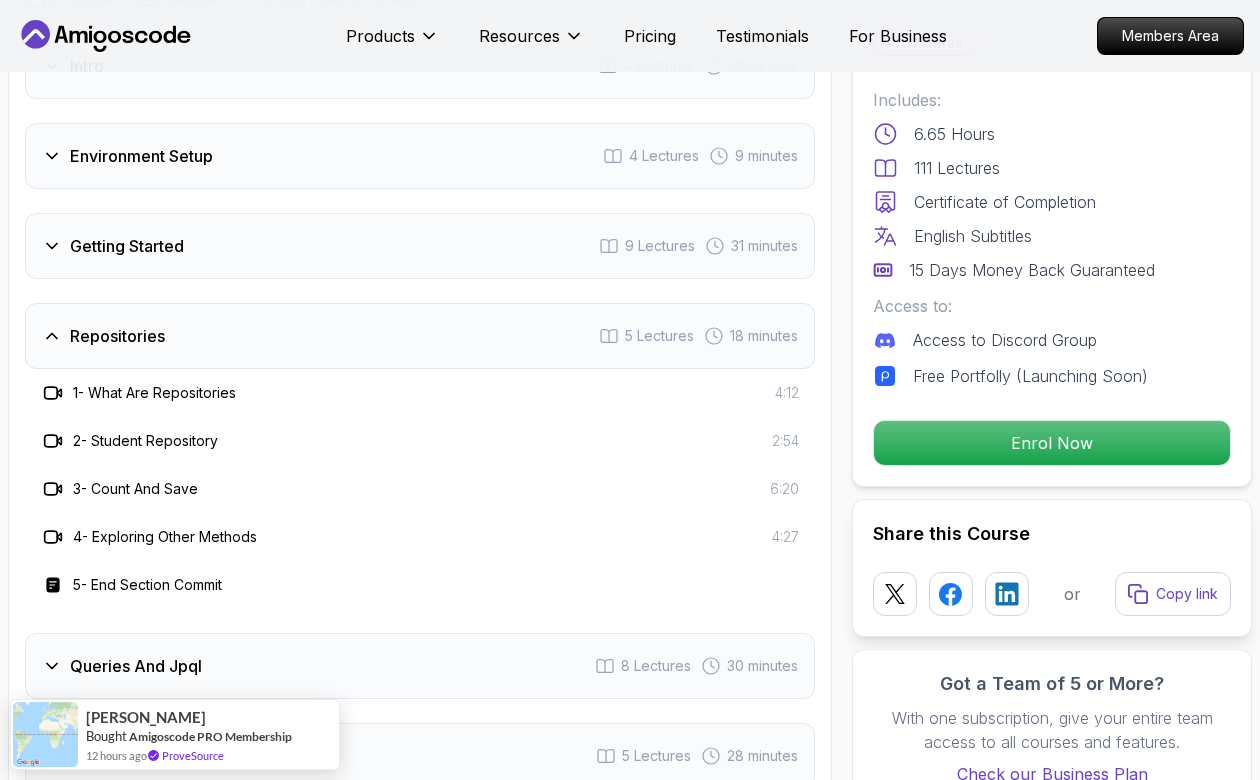 click on "Repositories 5   Lectures     18 minutes" at bounding box center [420, 336] 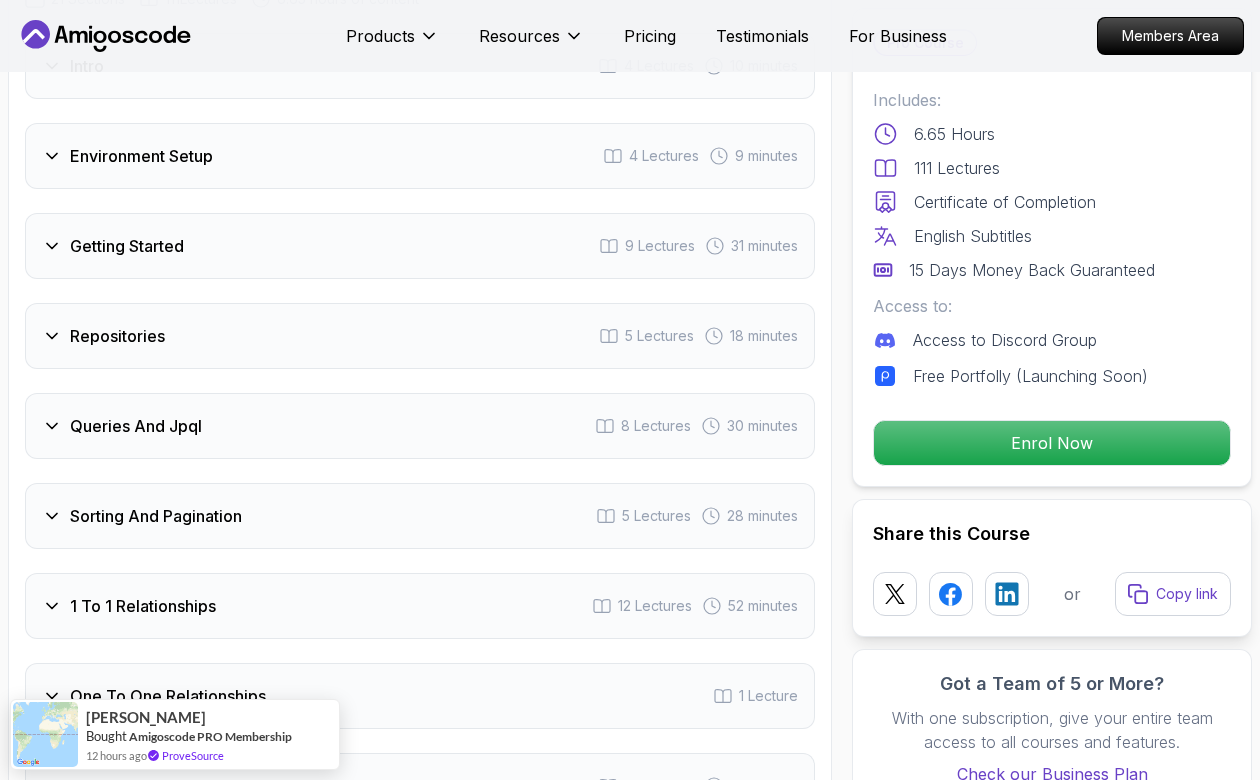 click on "Queries And Jpql 8   Lectures     30 minutes" at bounding box center [420, 426] 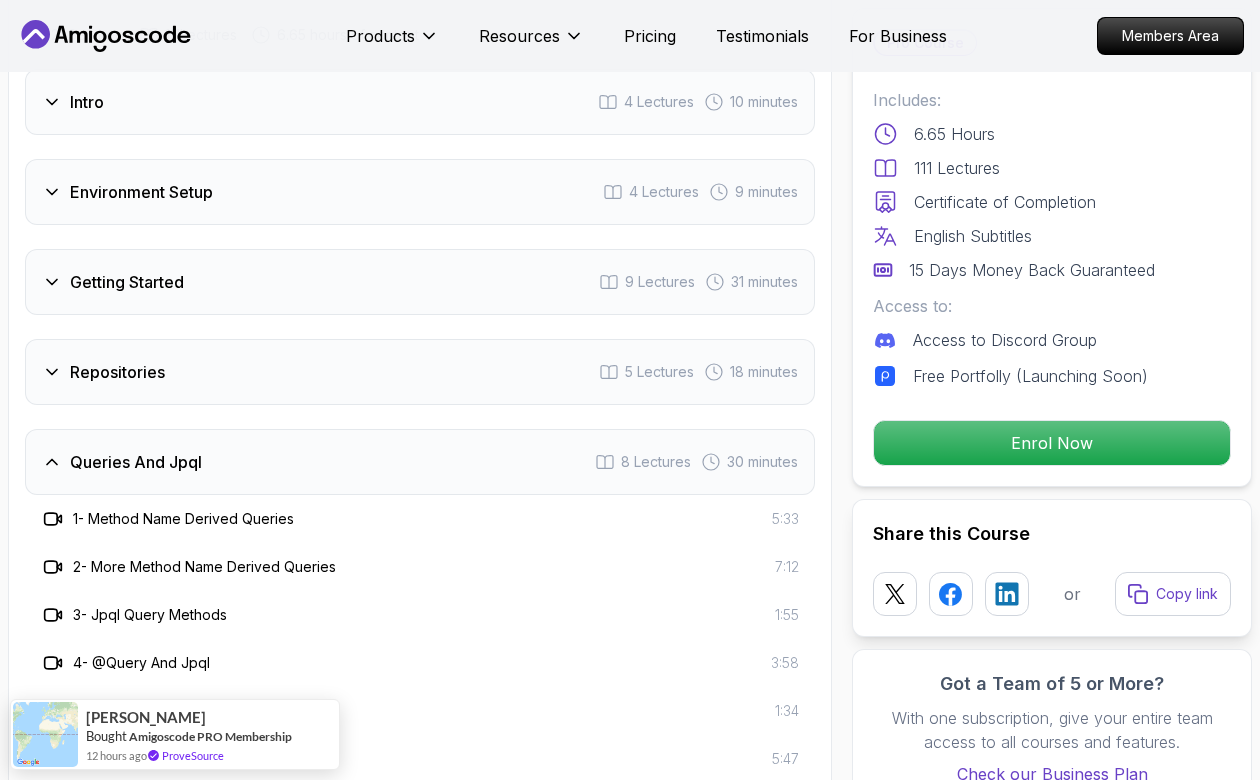 click on "Queries And Jpql 8   Lectures     30 minutes" at bounding box center (420, 462) 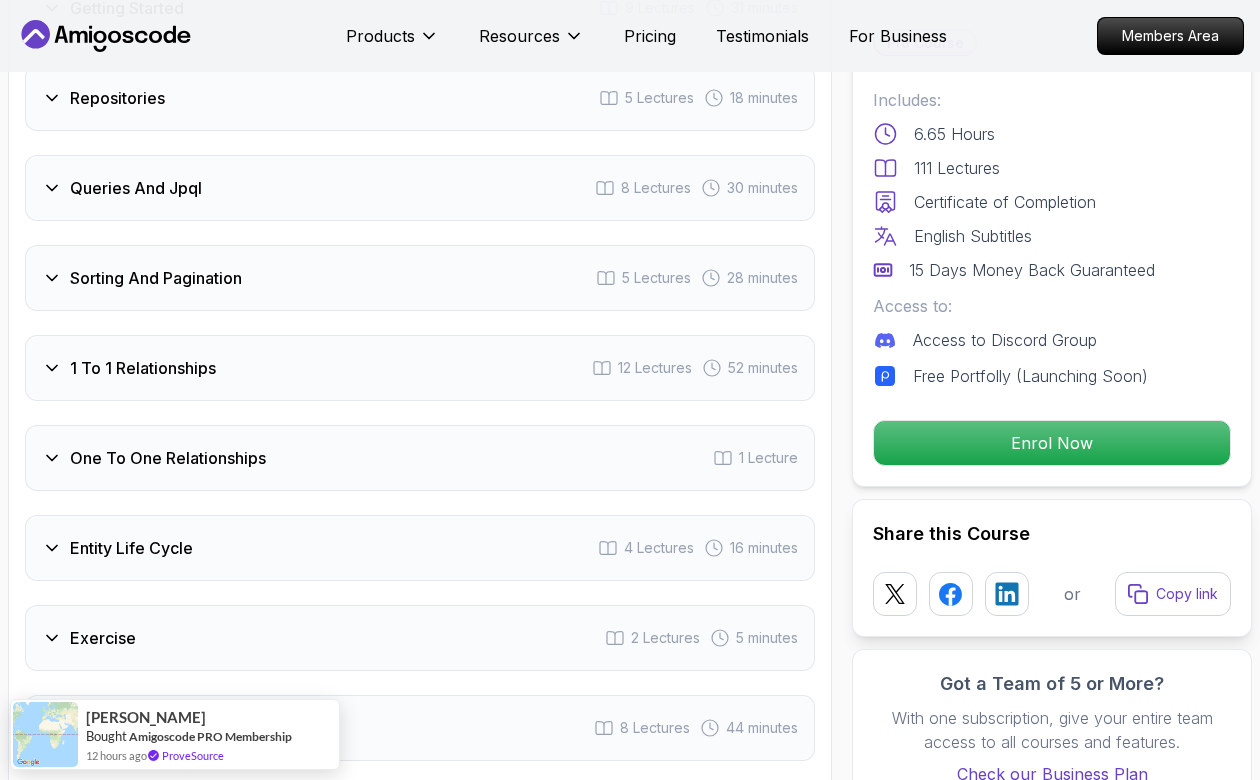 click on "One To One Relationships 1   Lecture" at bounding box center (420, 458) 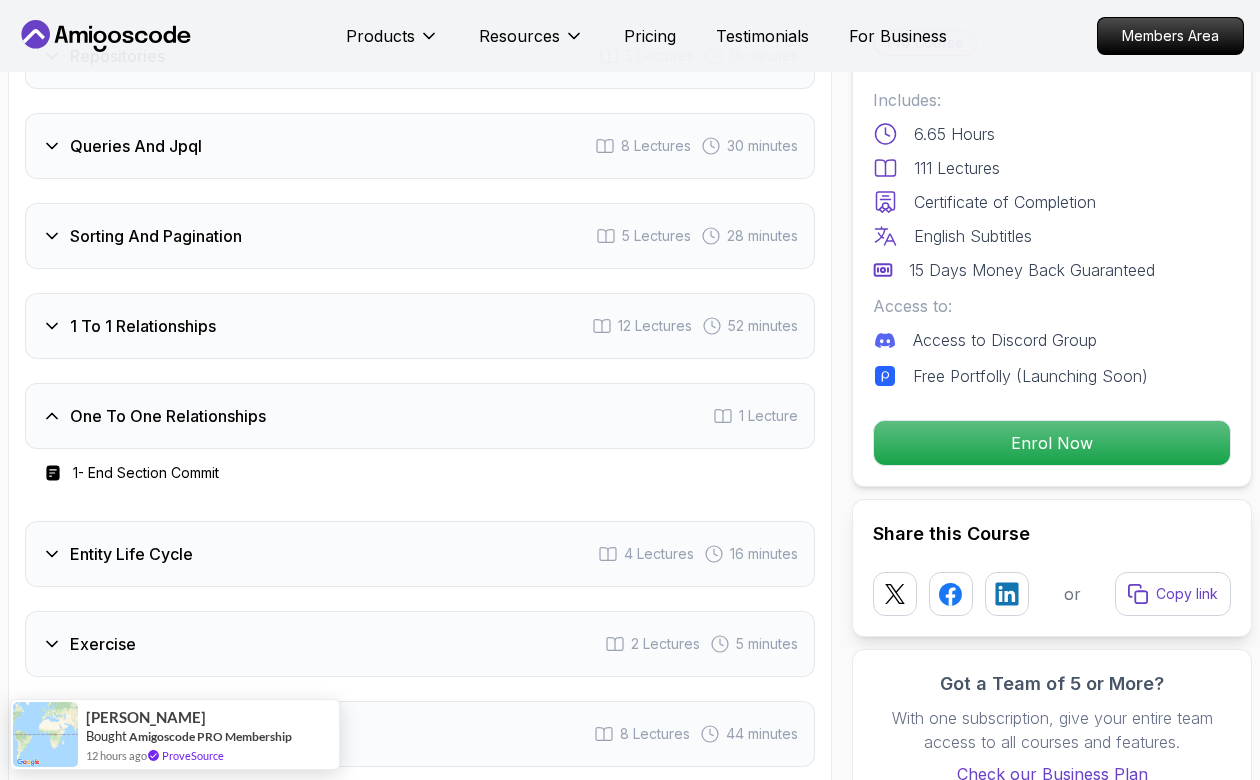click on "One To One Relationships 1   Lecture" at bounding box center (420, 416) 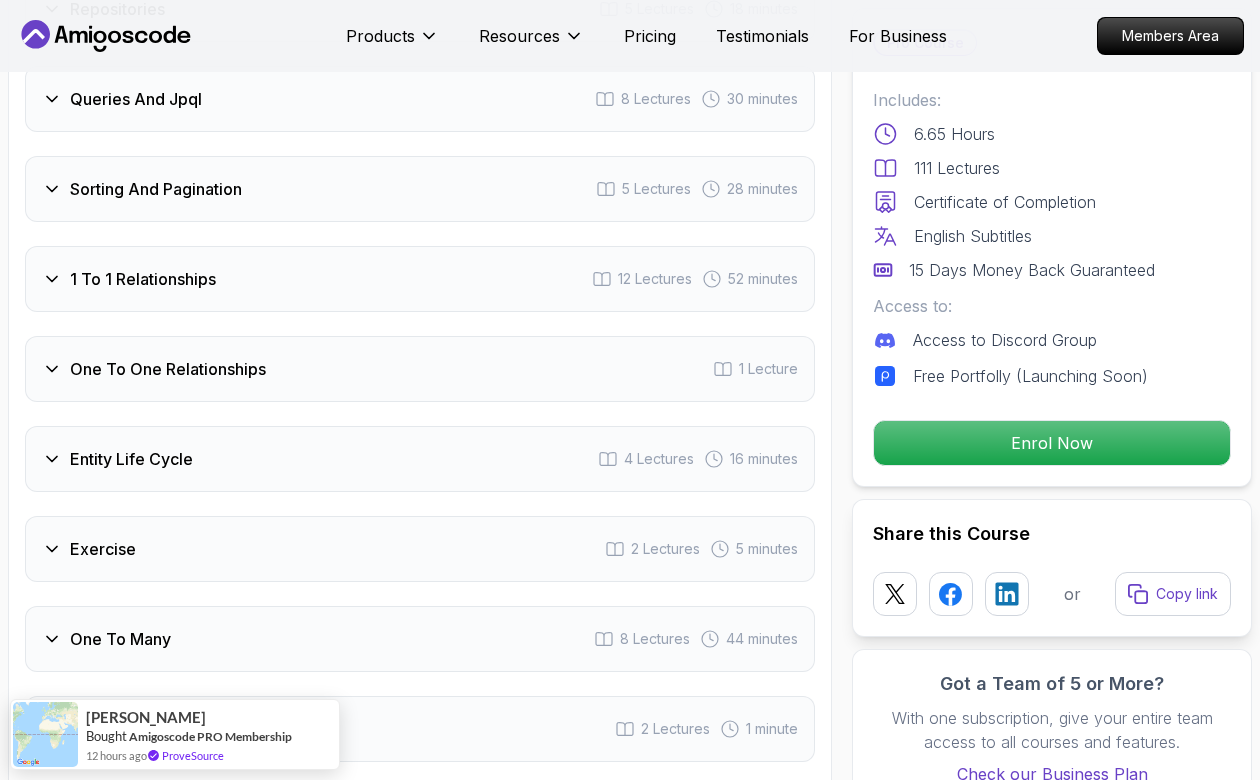 click on "Entity Life Cycle 4   Lectures     16 minutes" at bounding box center (420, 459) 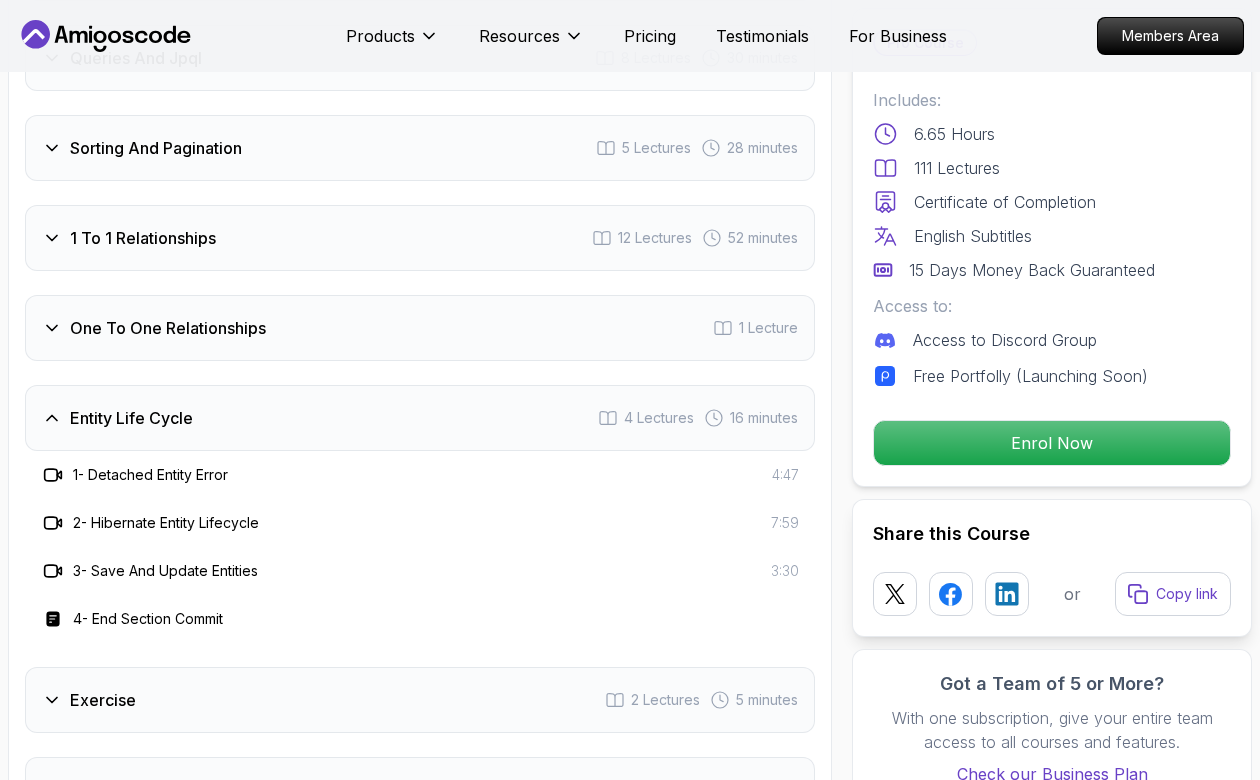 click on "Entity Life Cycle 4   Lectures     16 minutes" at bounding box center (420, 418) 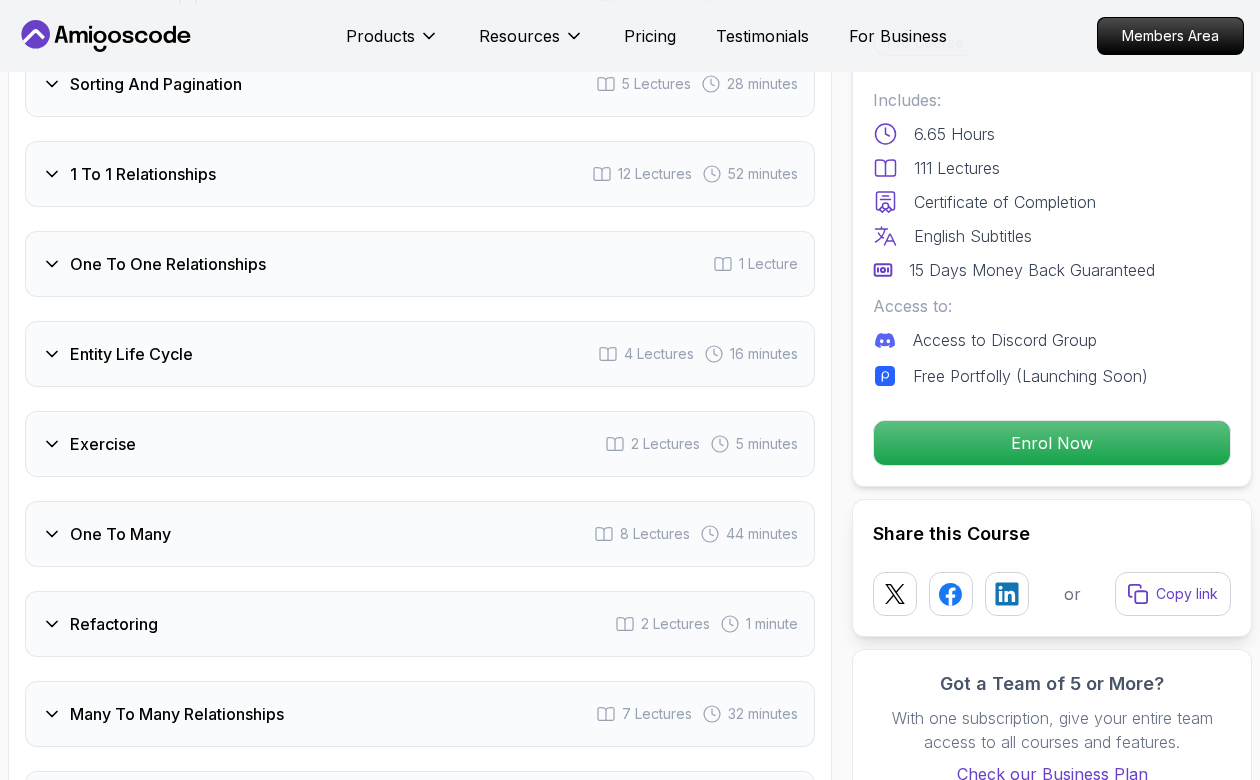 scroll, scrollTop: 3172, scrollLeft: 0, axis: vertical 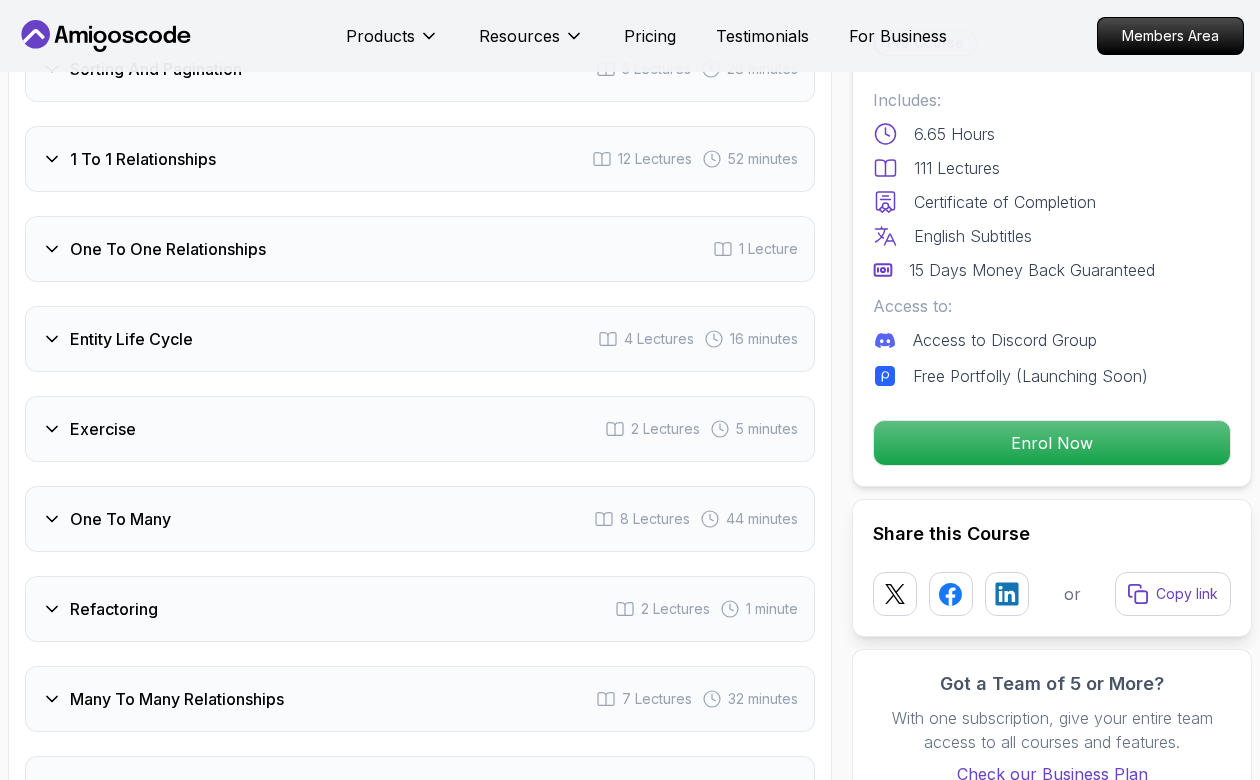 click on "Exercise 2   Lectures     5 minutes" at bounding box center (420, 429) 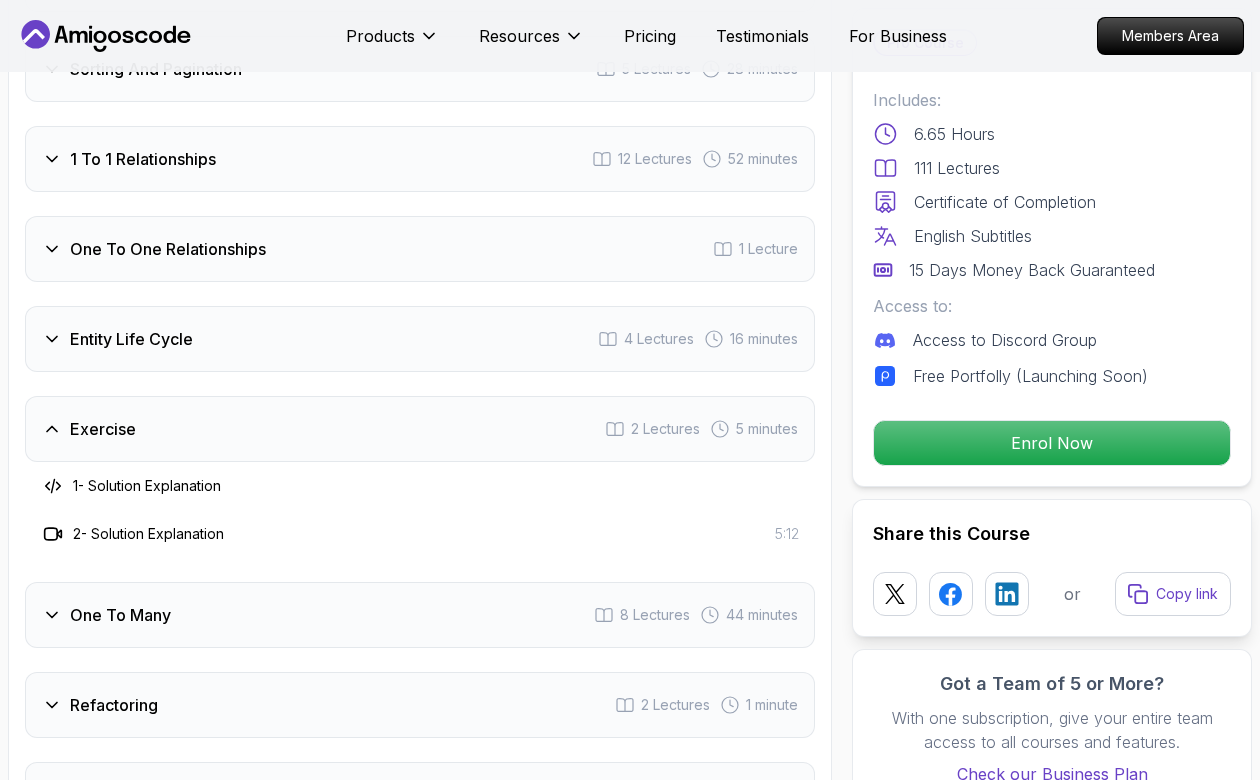 click on "Exercise 2   Lectures     5 minutes" at bounding box center [420, 429] 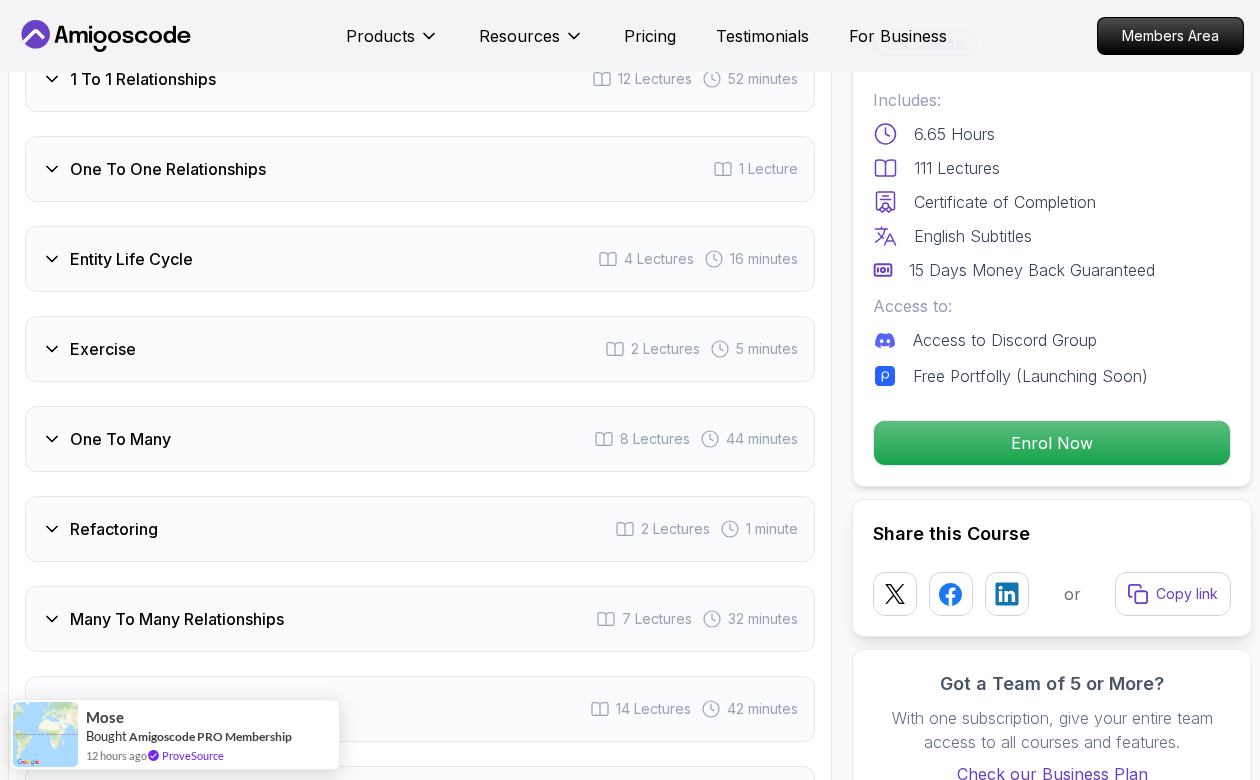 scroll, scrollTop: 3266, scrollLeft: 0, axis: vertical 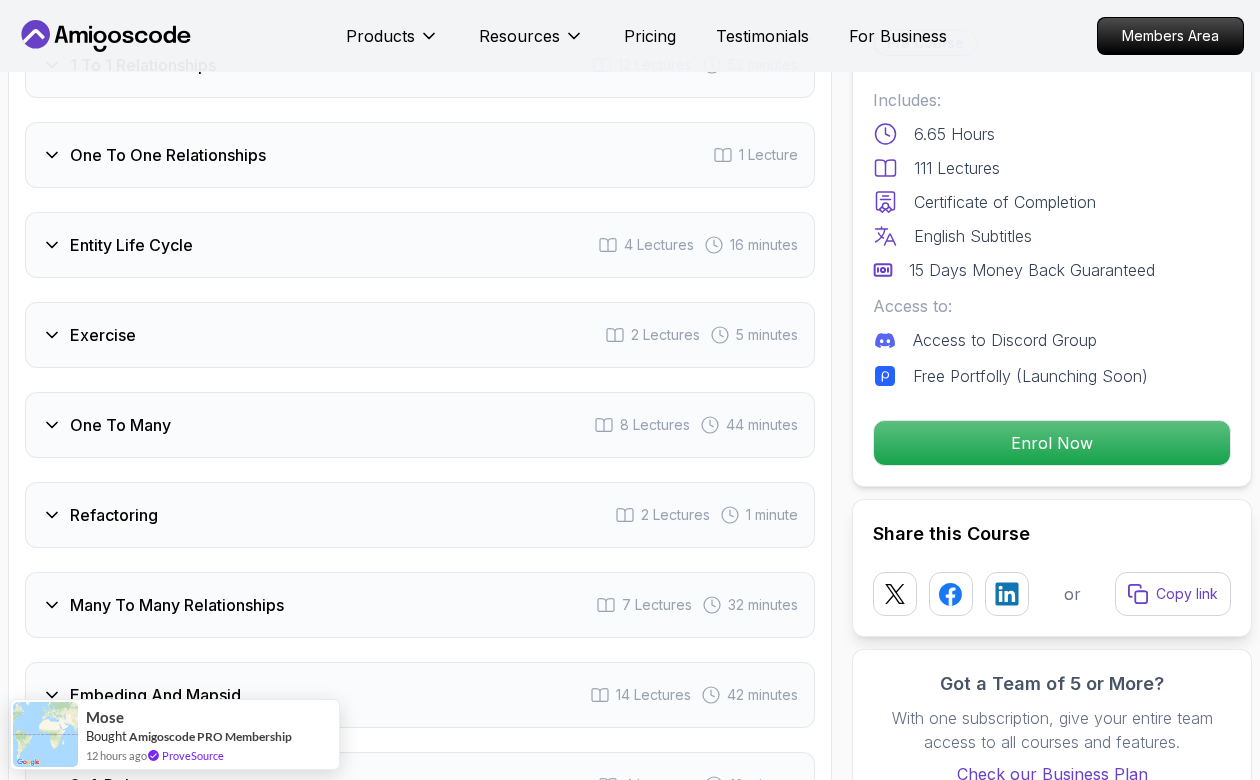 click on "One To Many 8   Lectures     44 minutes" at bounding box center [420, 425] 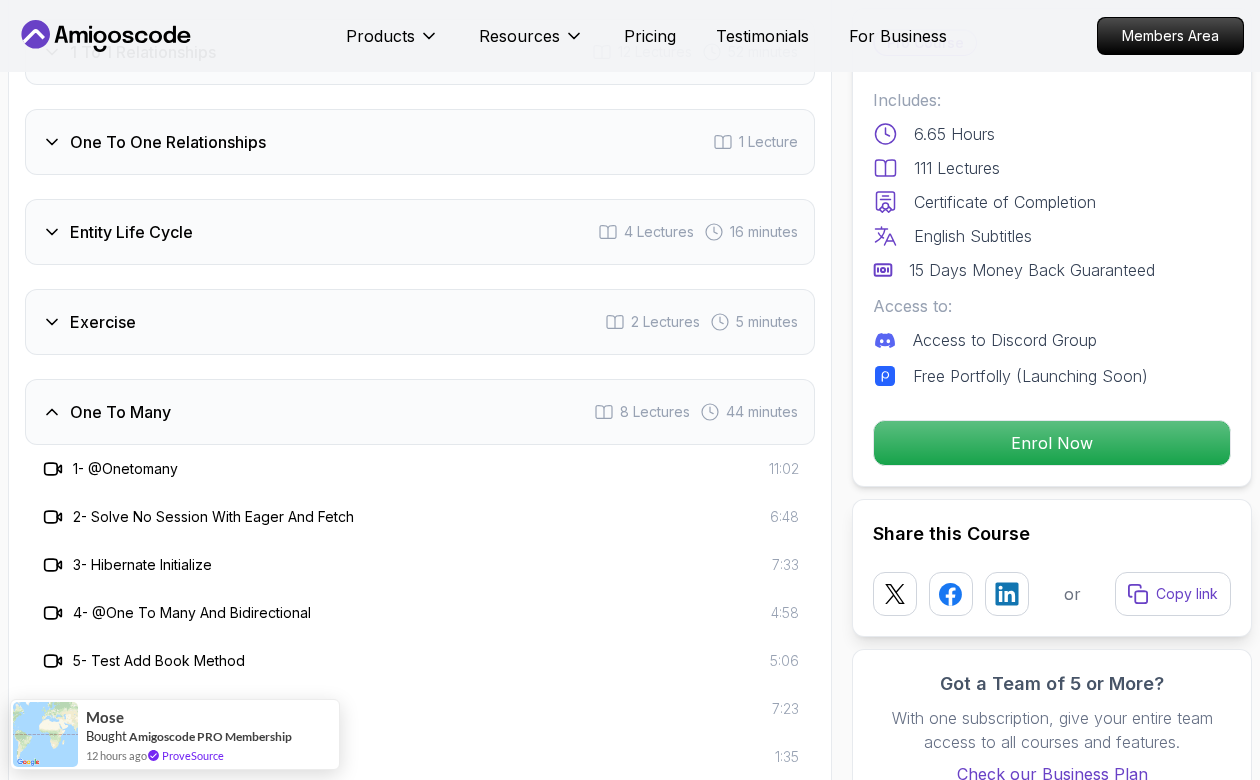 scroll, scrollTop: 3267, scrollLeft: 0, axis: vertical 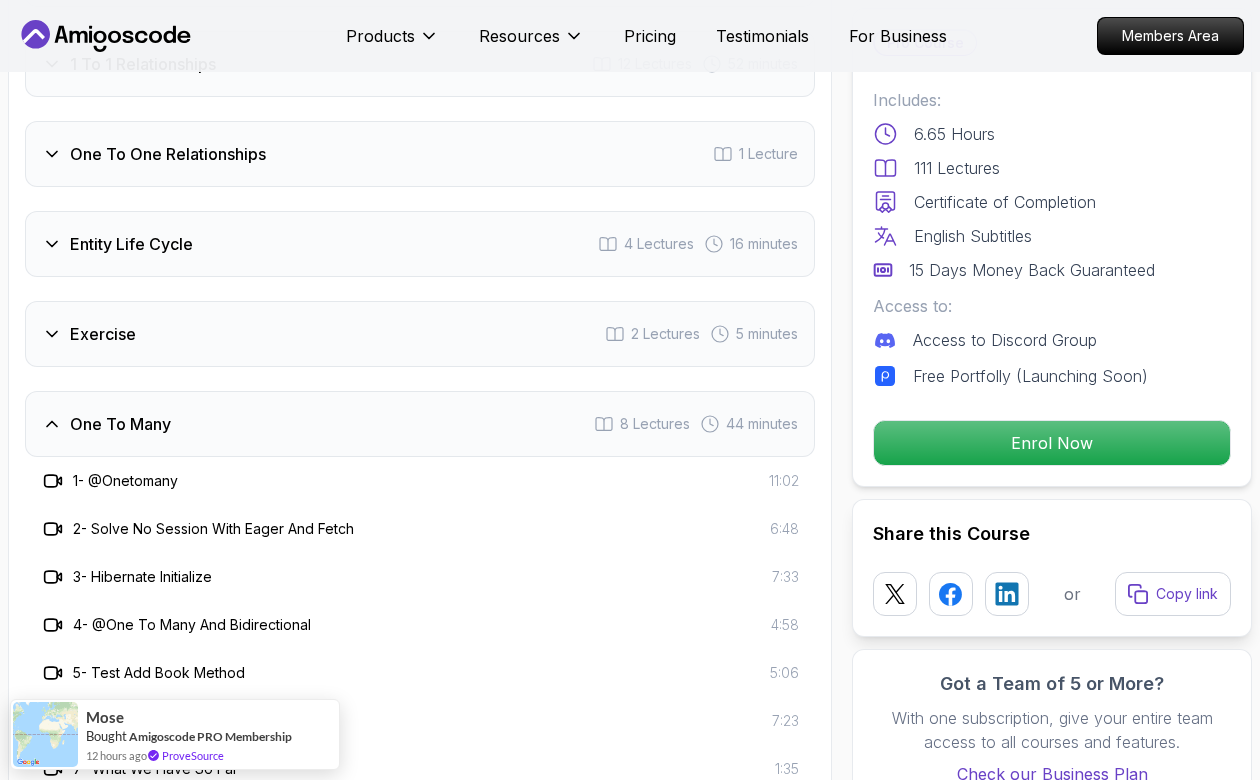 click on "One To Many 8   Lectures     44 minutes" at bounding box center [420, 424] 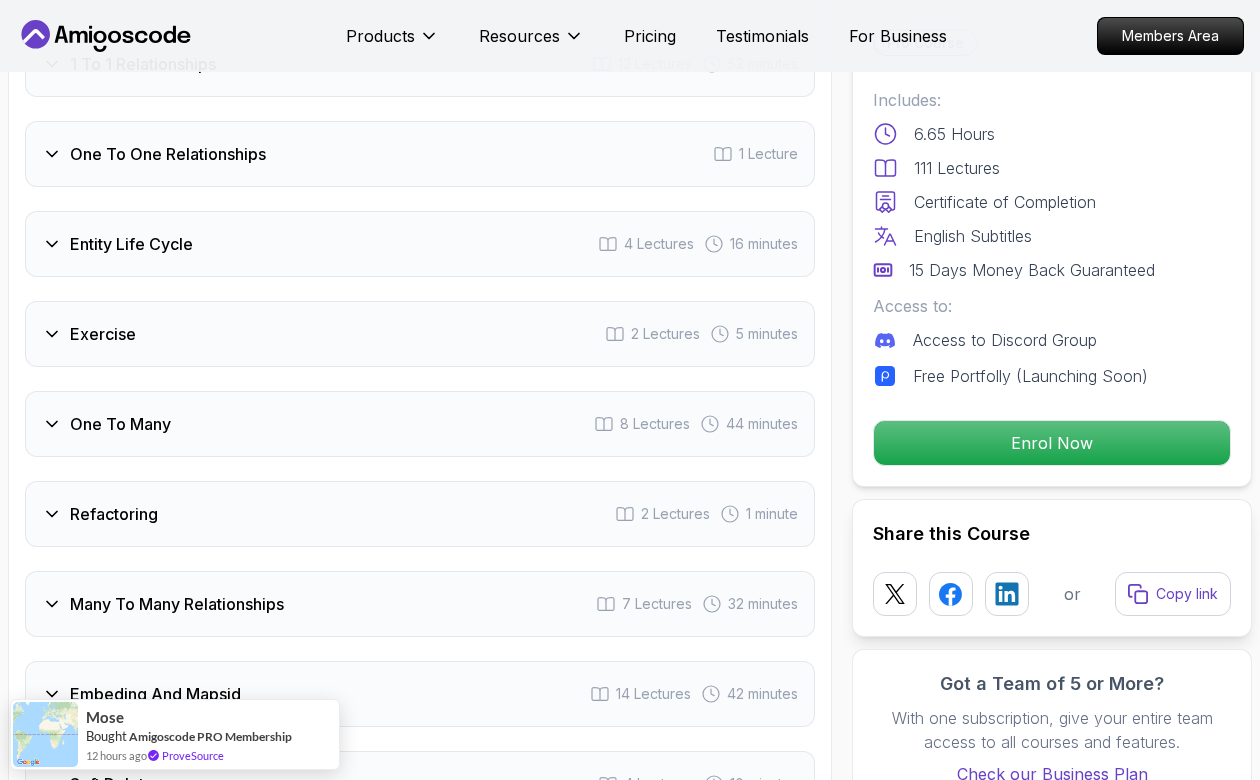 click on "One To Many 8   Lectures     44 minutes" at bounding box center (420, 424) 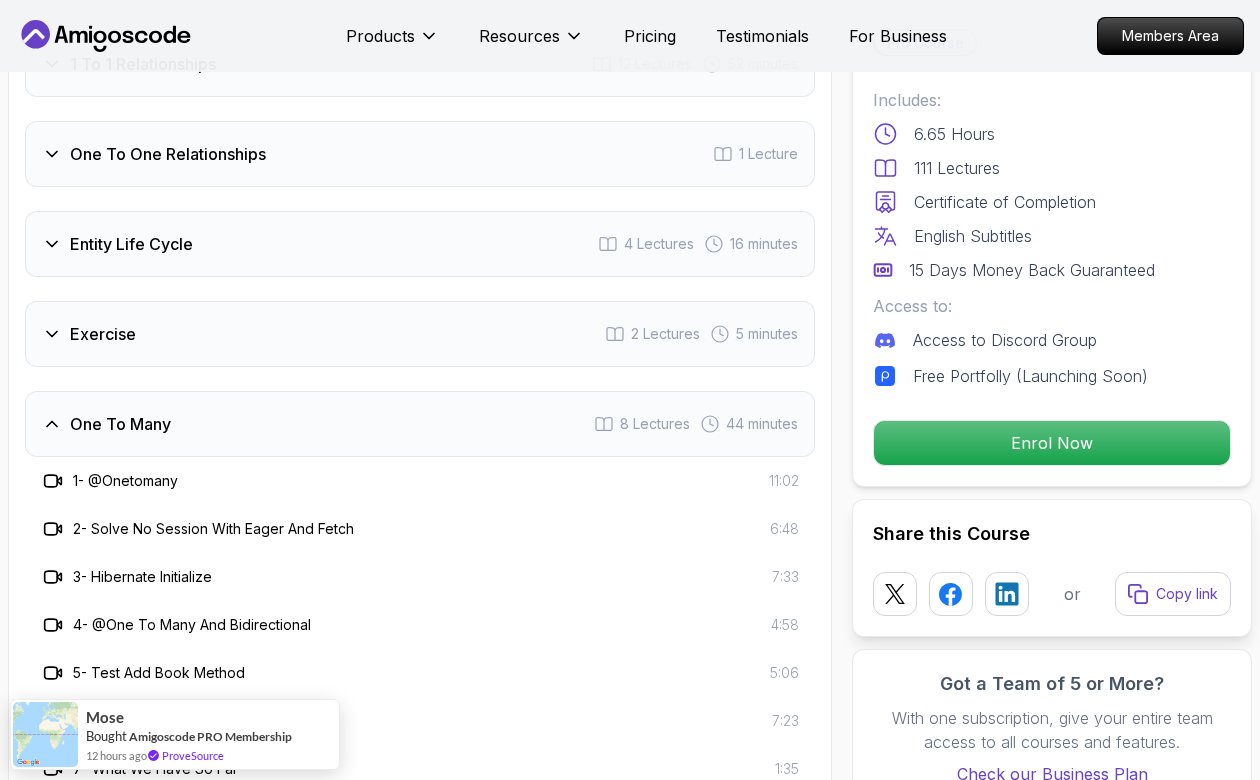 click on "One To Many 8   Lectures     44 minutes" at bounding box center (420, 424) 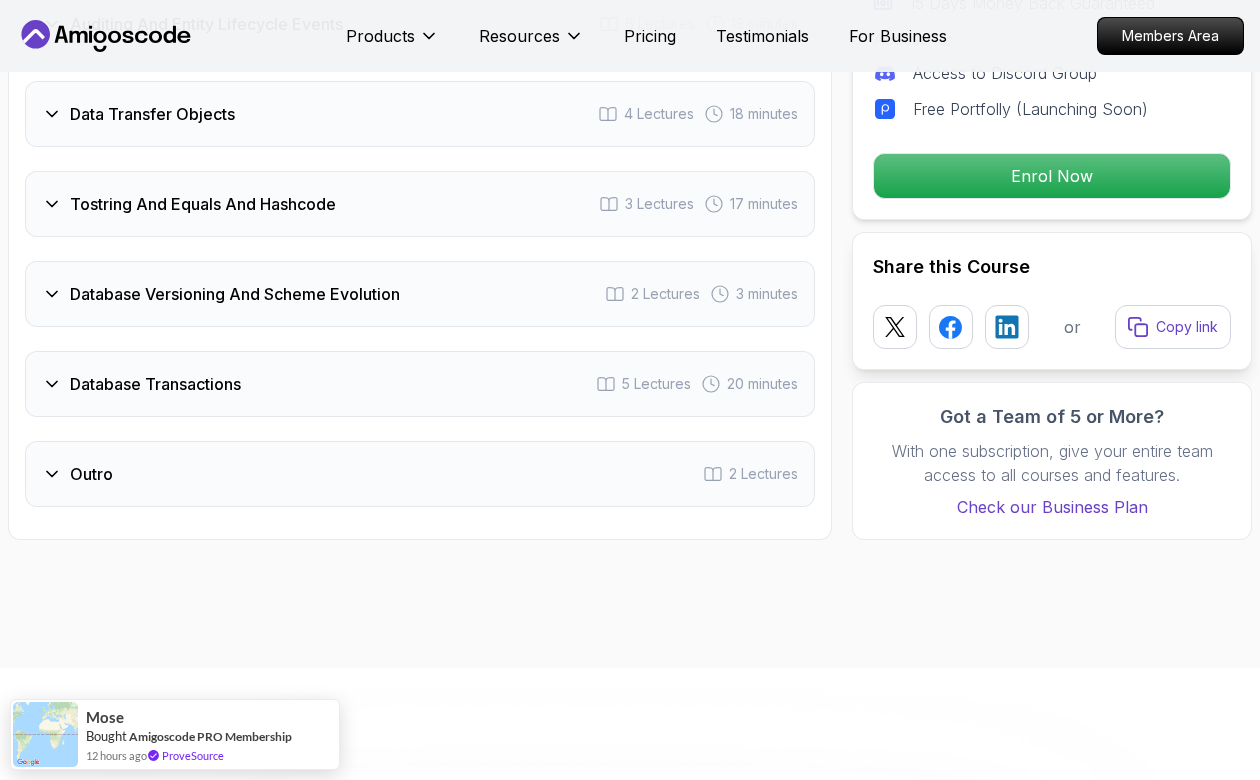 scroll, scrollTop: 4145, scrollLeft: 0, axis: vertical 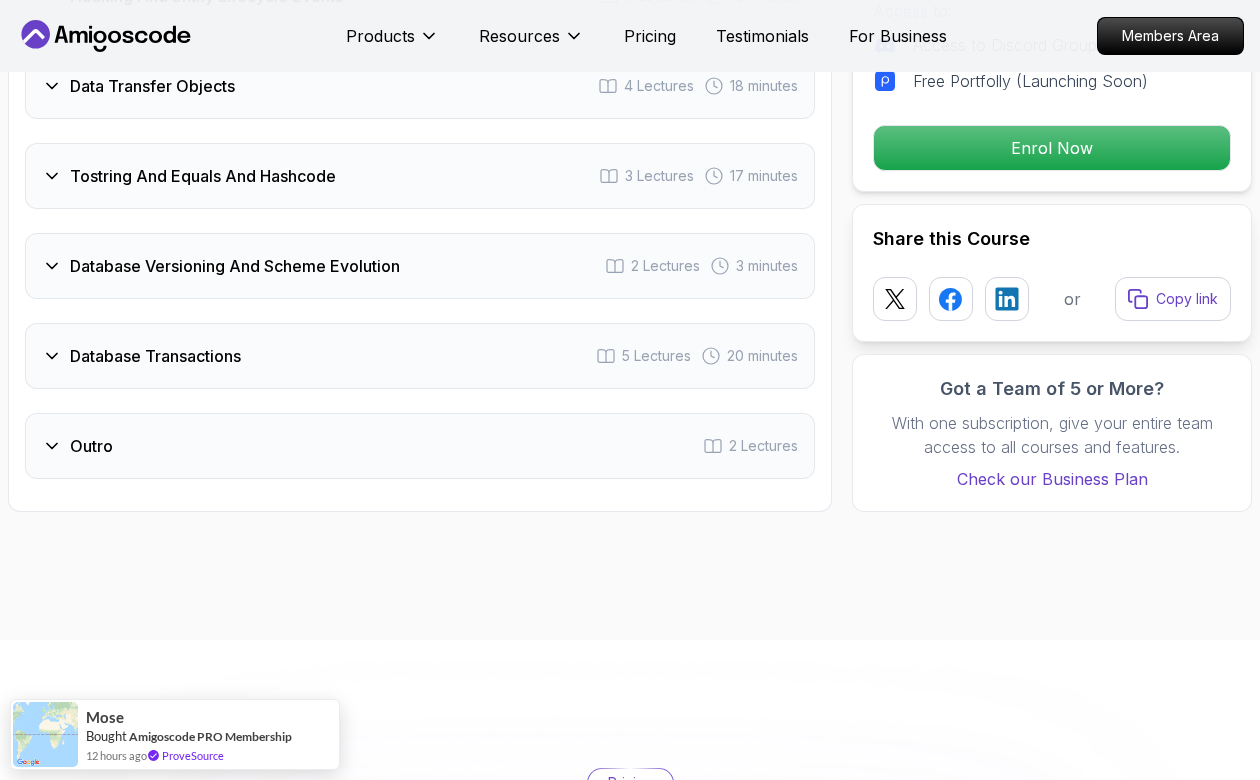click on "Outro 2   Lectures" at bounding box center (420, 446) 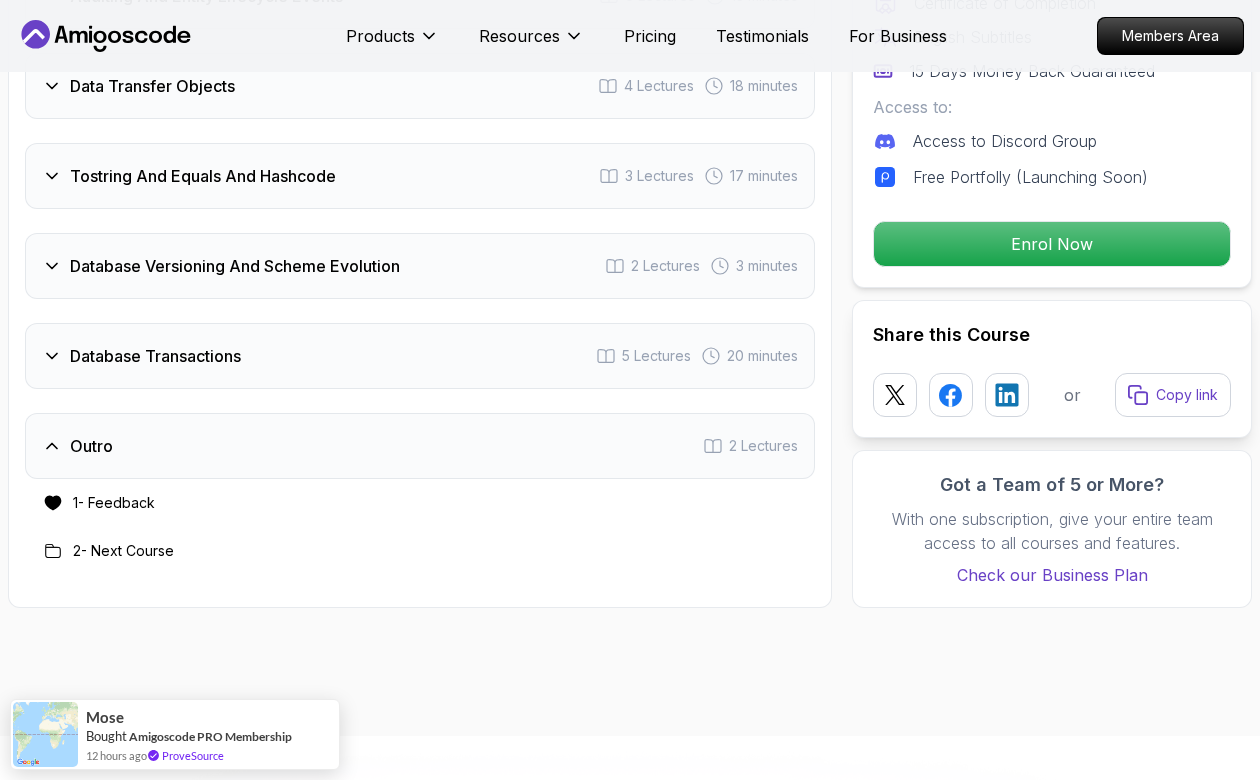 click on "Outro 2   Lectures" at bounding box center [420, 446] 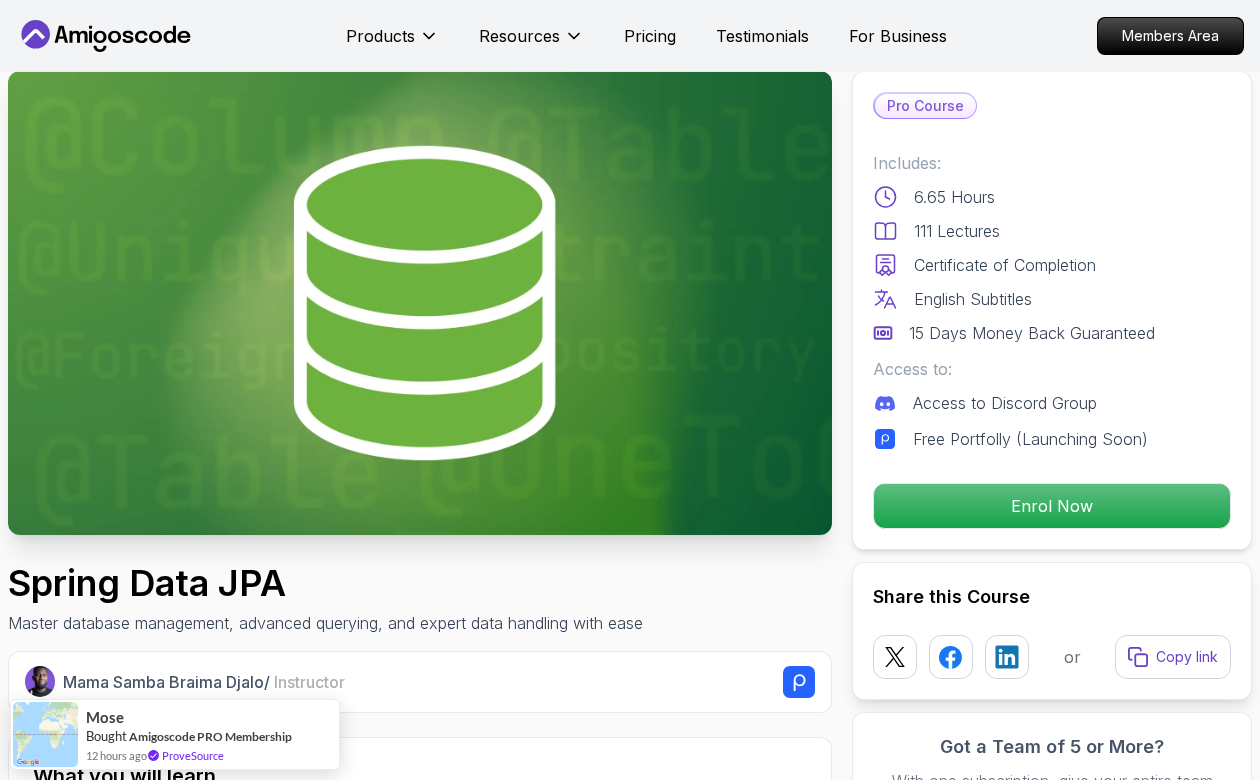 scroll, scrollTop: 0, scrollLeft: 0, axis: both 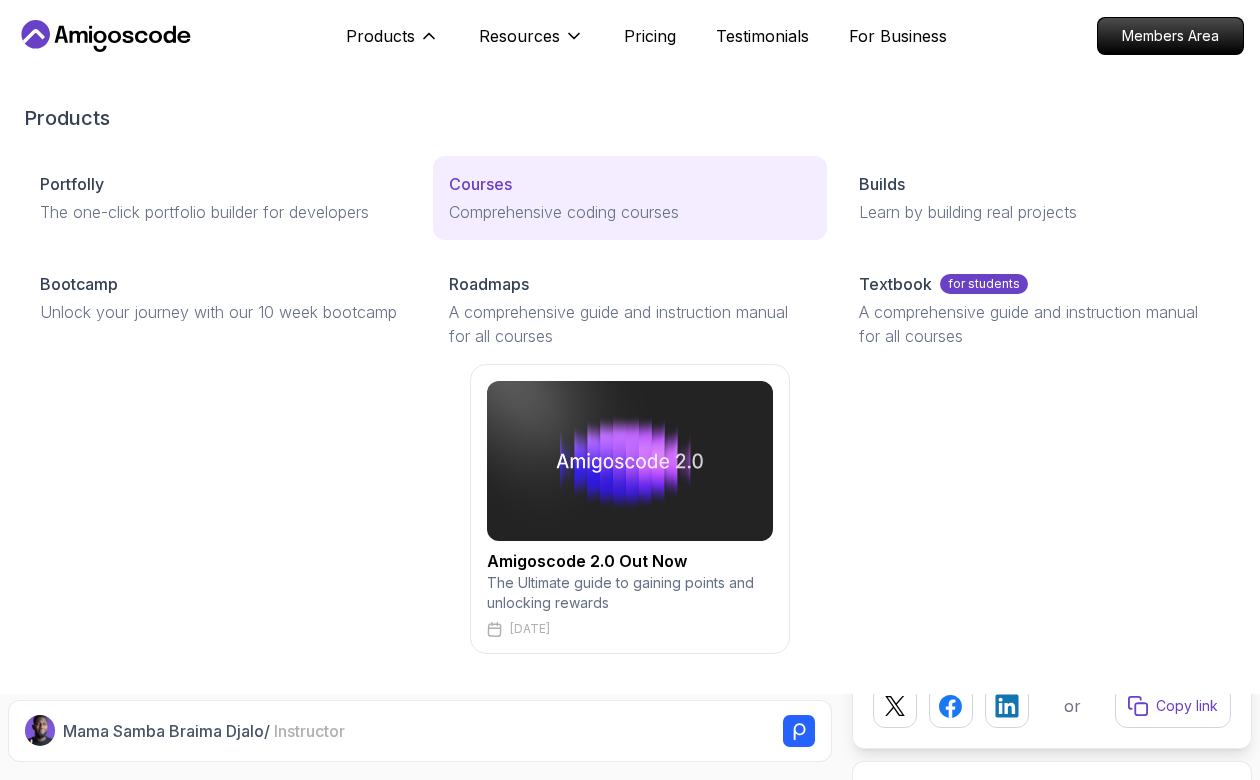 click on "Comprehensive coding courses" at bounding box center [629, 212] 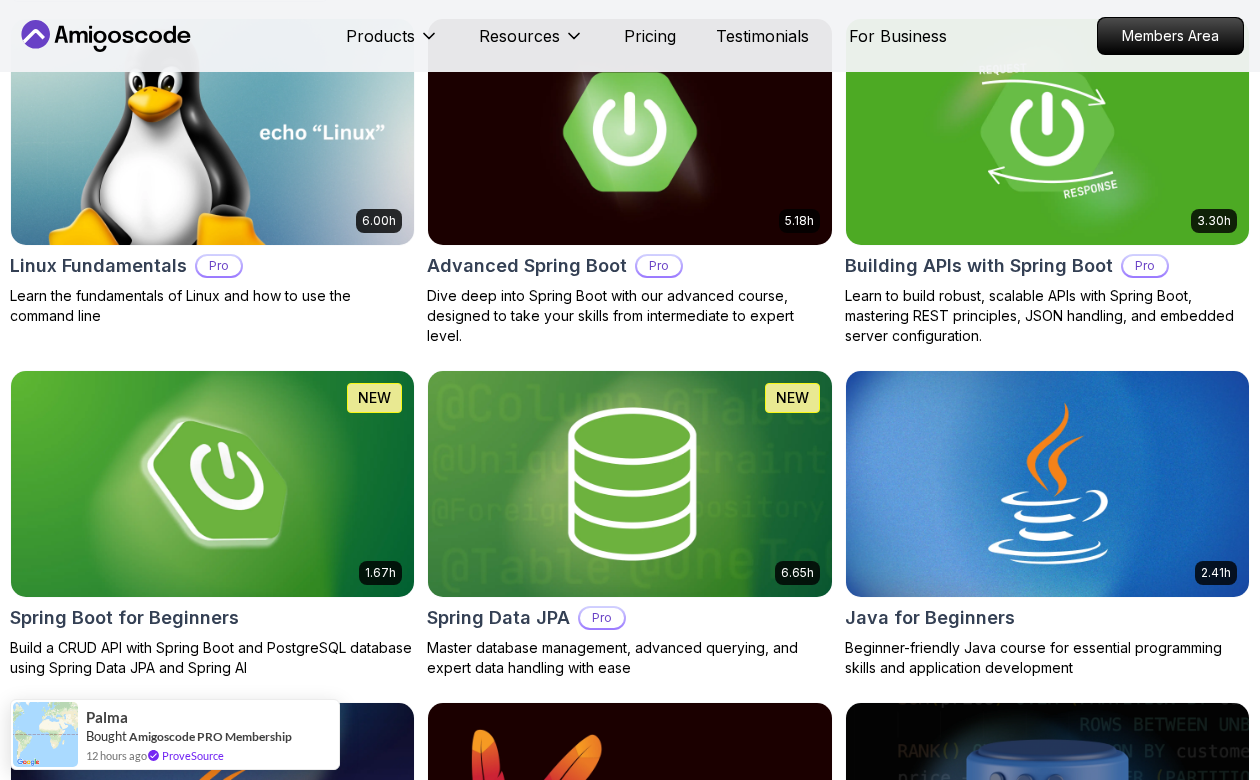 scroll, scrollTop: 683, scrollLeft: 0, axis: vertical 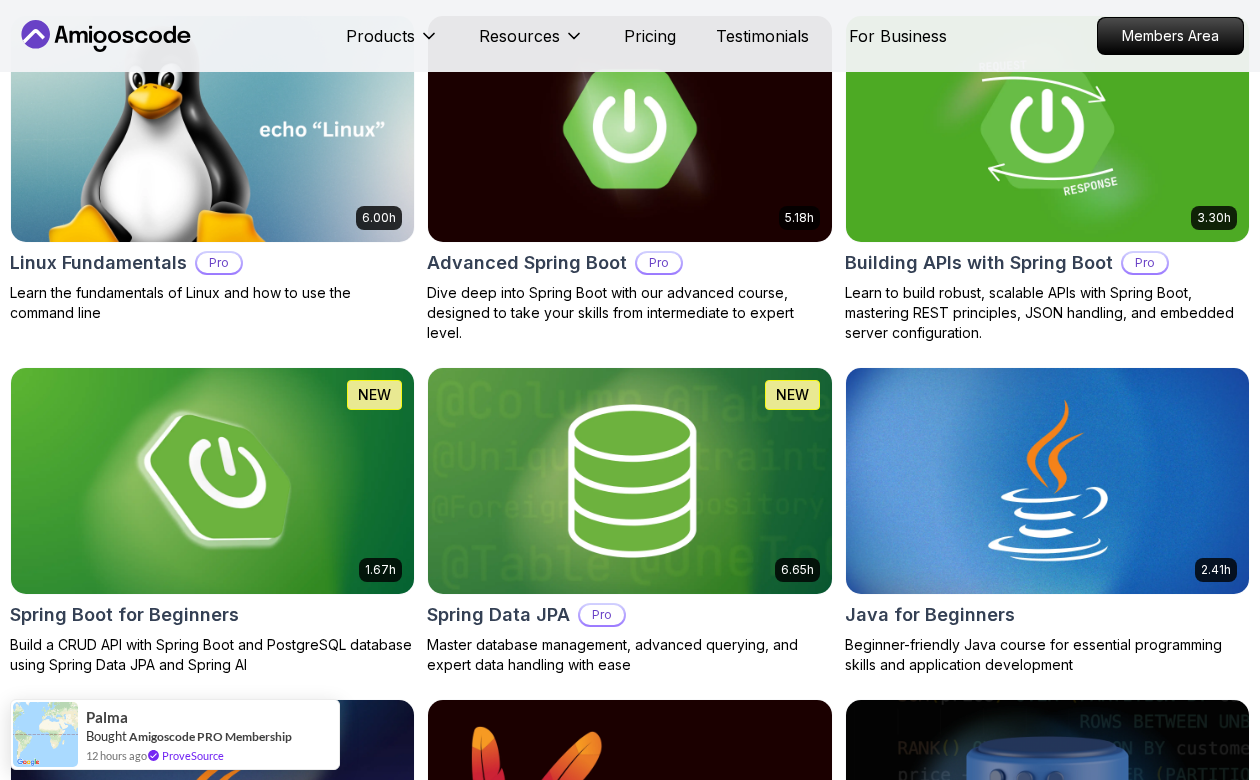 click at bounding box center [212, 480] 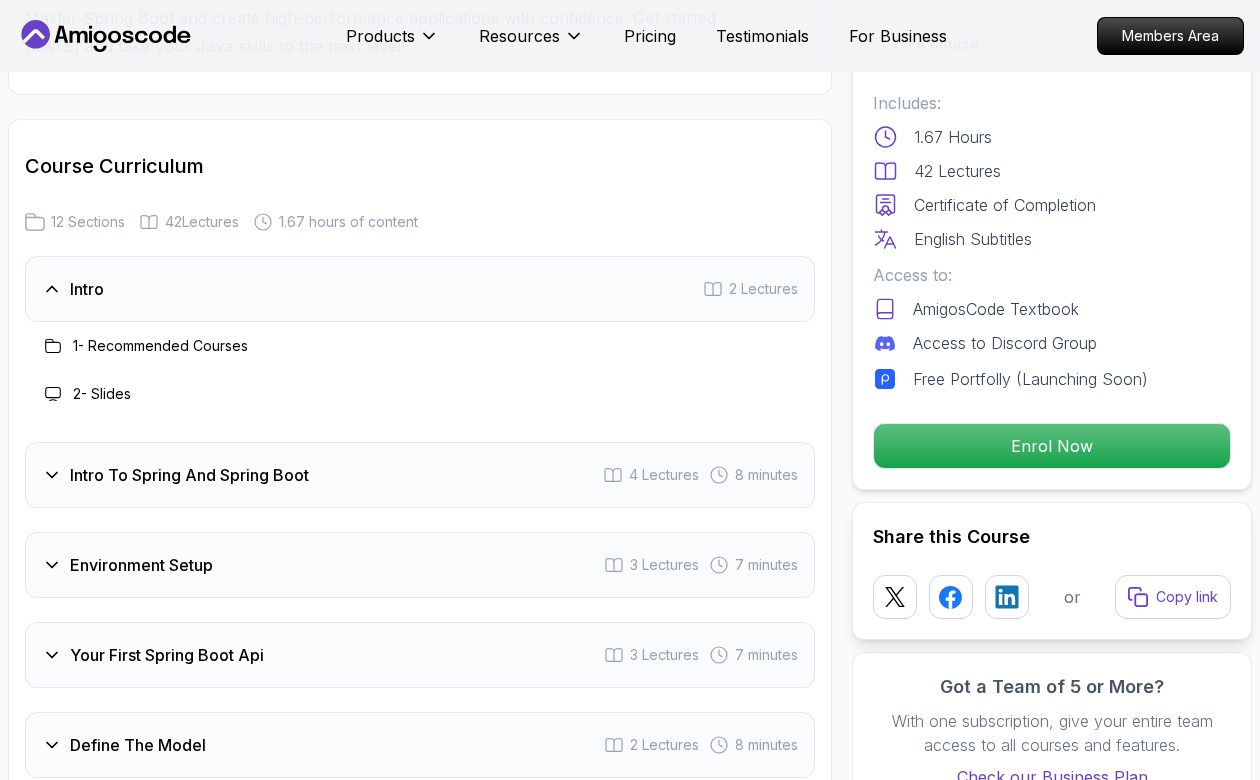 scroll, scrollTop: 2454, scrollLeft: 0, axis: vertical 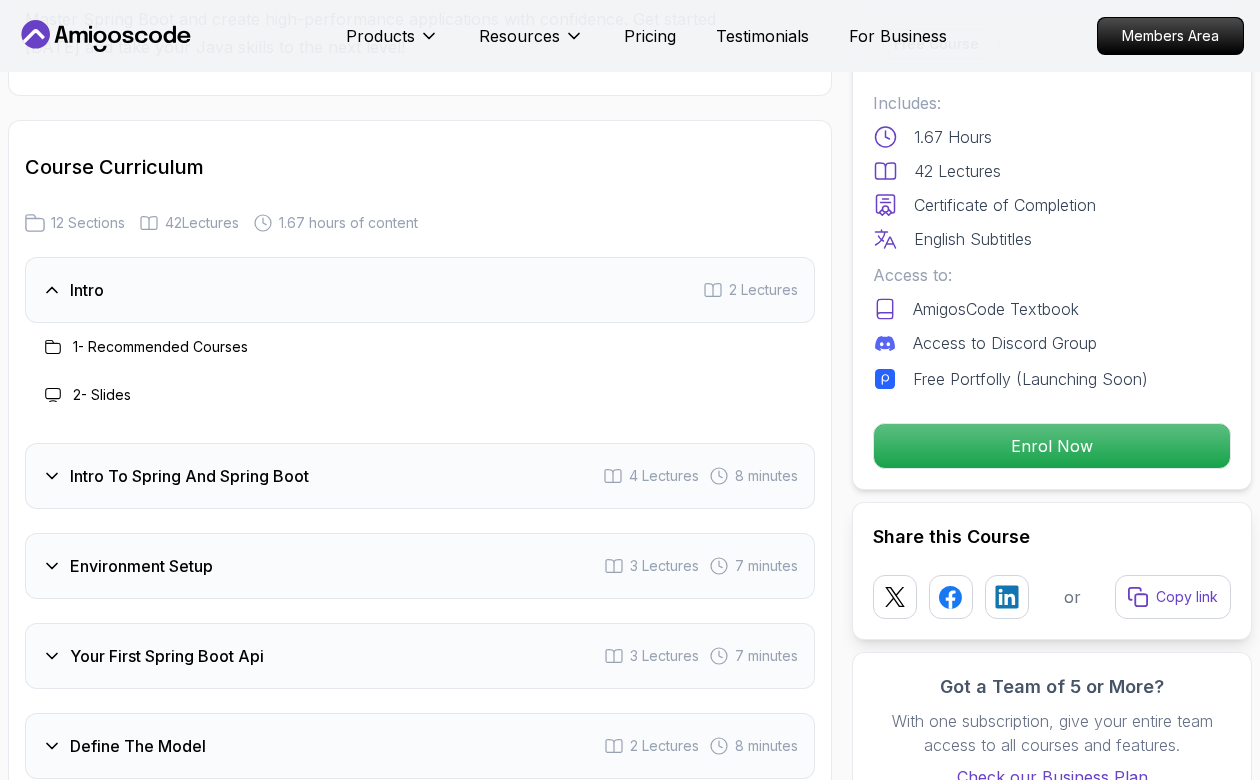 click on "Intro To Spring And Spring Boot 4   Lectures     8 minutes" at bounding box center (420, 476) 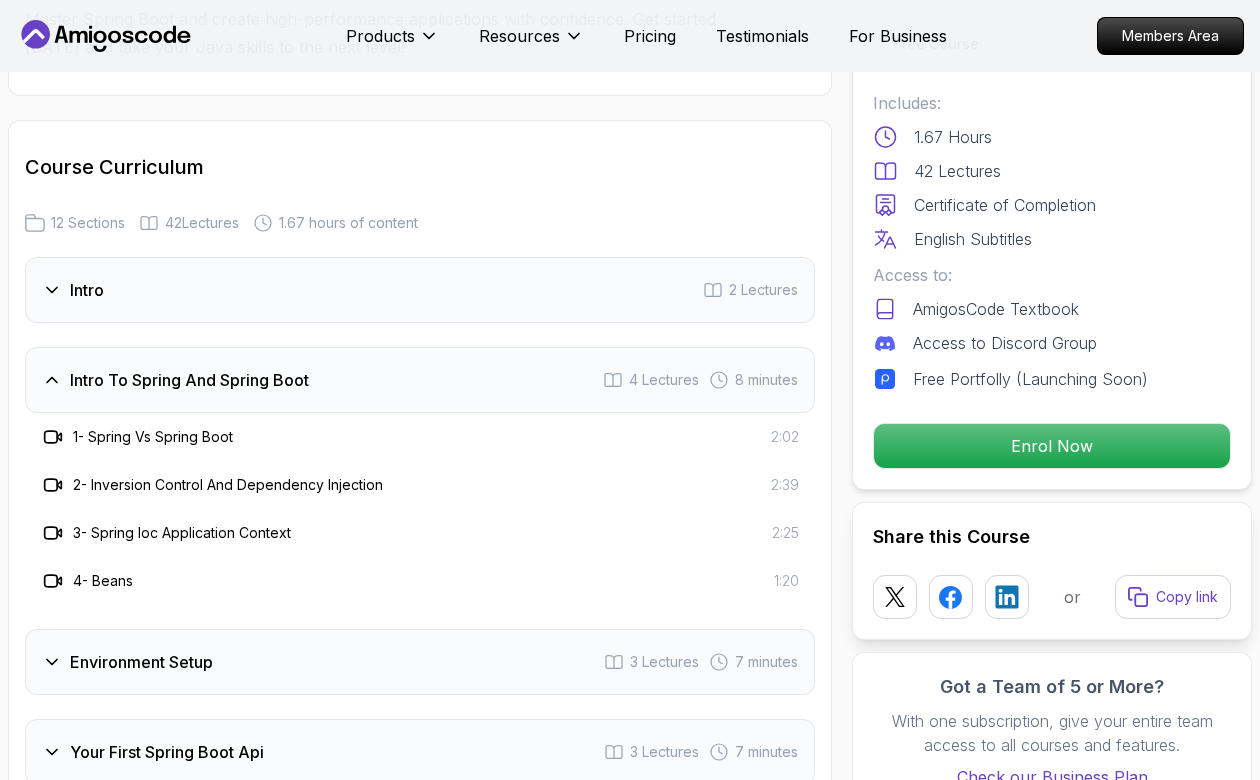 click on "2  -   Inversion Control And Dependency Injection  2:39" at bounding box center [420, 485] 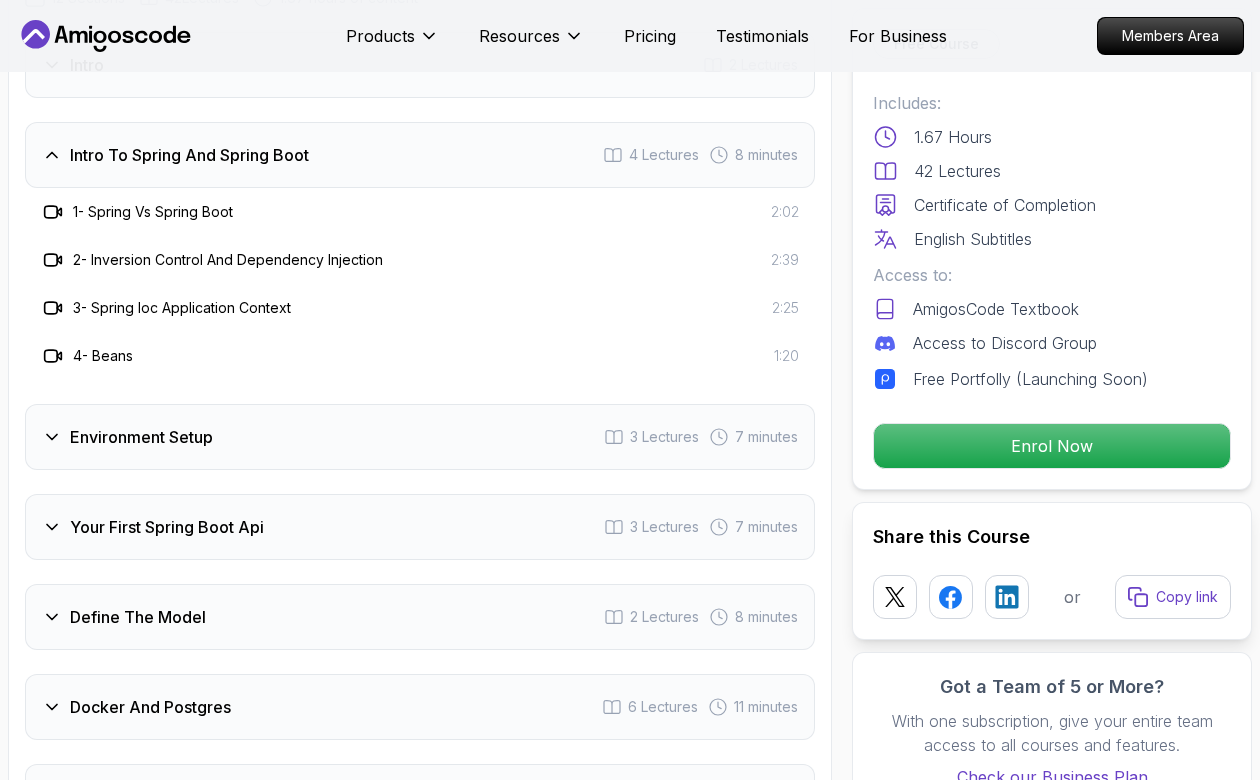 click on "Intro 2   Lectures   Intro To Spring And Spring Boot 4   Lectures     8 minutes     1  -   Spring Vs Spring Boot  2:02   2  -   Inversion Control And Dependency Injection  2:39   3  -   Spring Ioc Application Context  2:25   4  -   Beans  1:20 Environment Setup 3   Lectures     7 minutes   Your First Spring Boot Api 3   Lectures     7 minutes   Define The Model 2   Lectures     8 minutes   Docker And Postgres 6   Lectures     11 minutes   Databases Setup 3   Lectures     11 minutes   Spring Data Jpa 4   Lectures     19 minutes   Crud 3   Lectures     11 minutes   Exercises 3   Lectures   Artificial Intelligence 7   Lectures     19 minutes   Outro 2   Lectures" at bounding box center [420, 656] 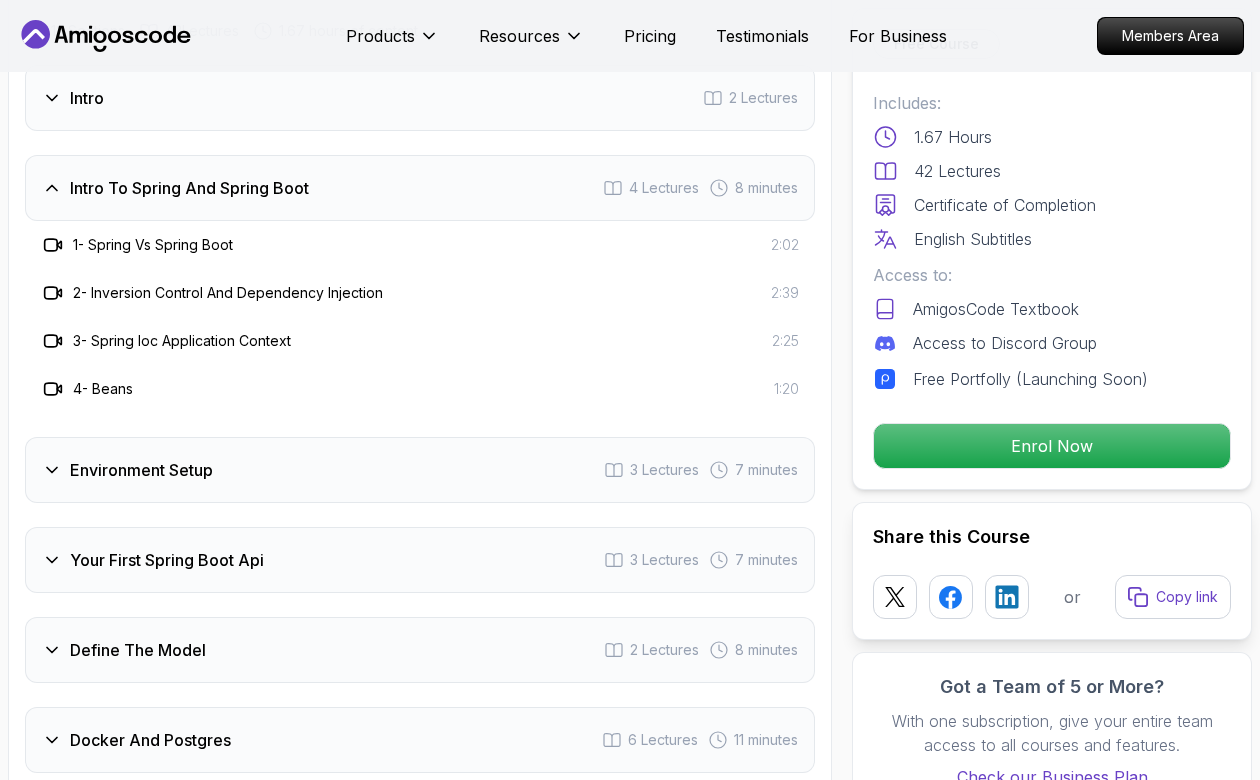scroll, scrollTop: 2652, scrollLeft: 0, axis: vertical 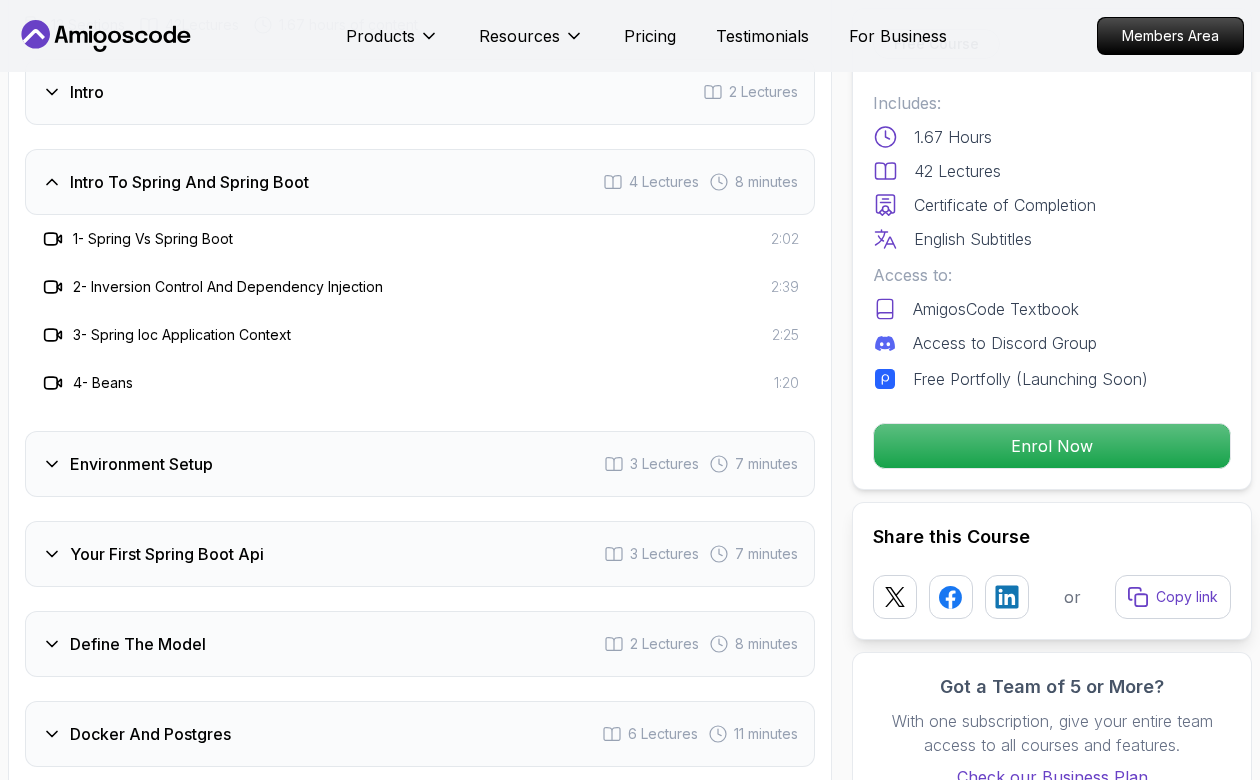click on "Environment Setup 3   Lectures     7 minutes" at bounding box center [420, 464] 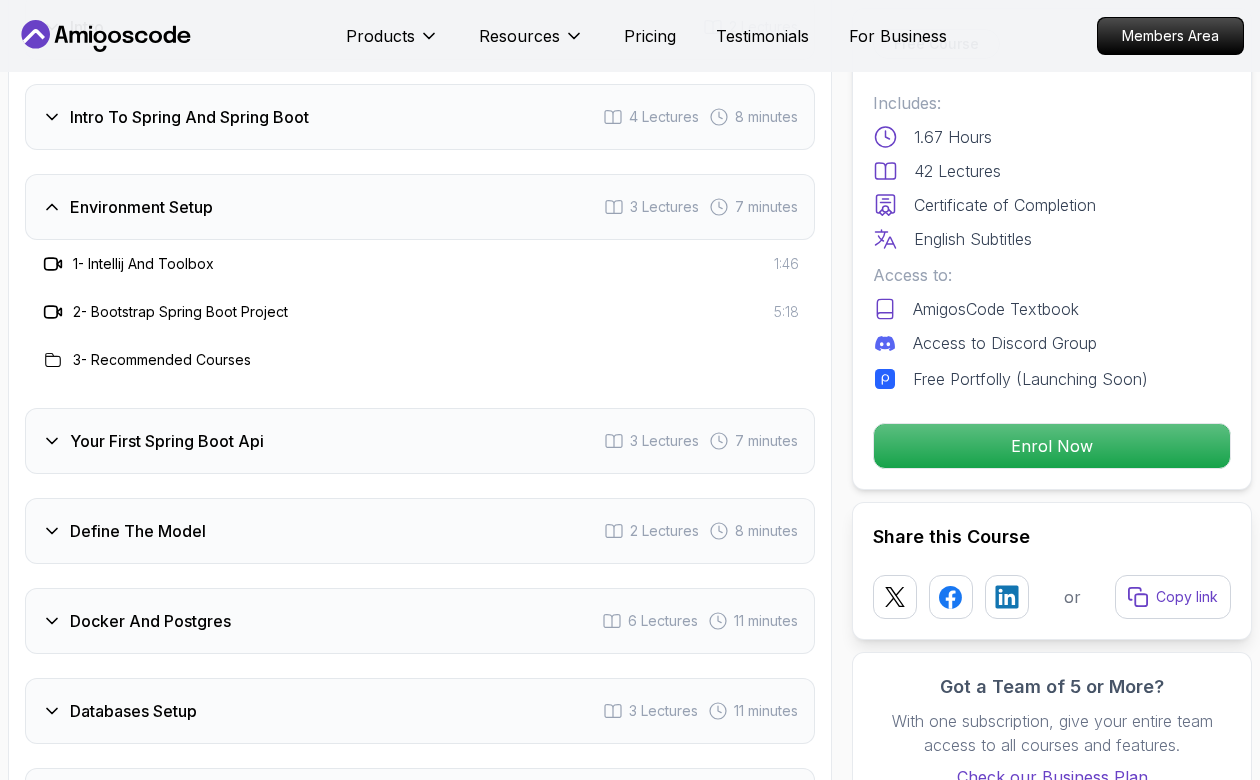 scroll, scrollTop: 2726, scrollLeft: 0, axis: vertical 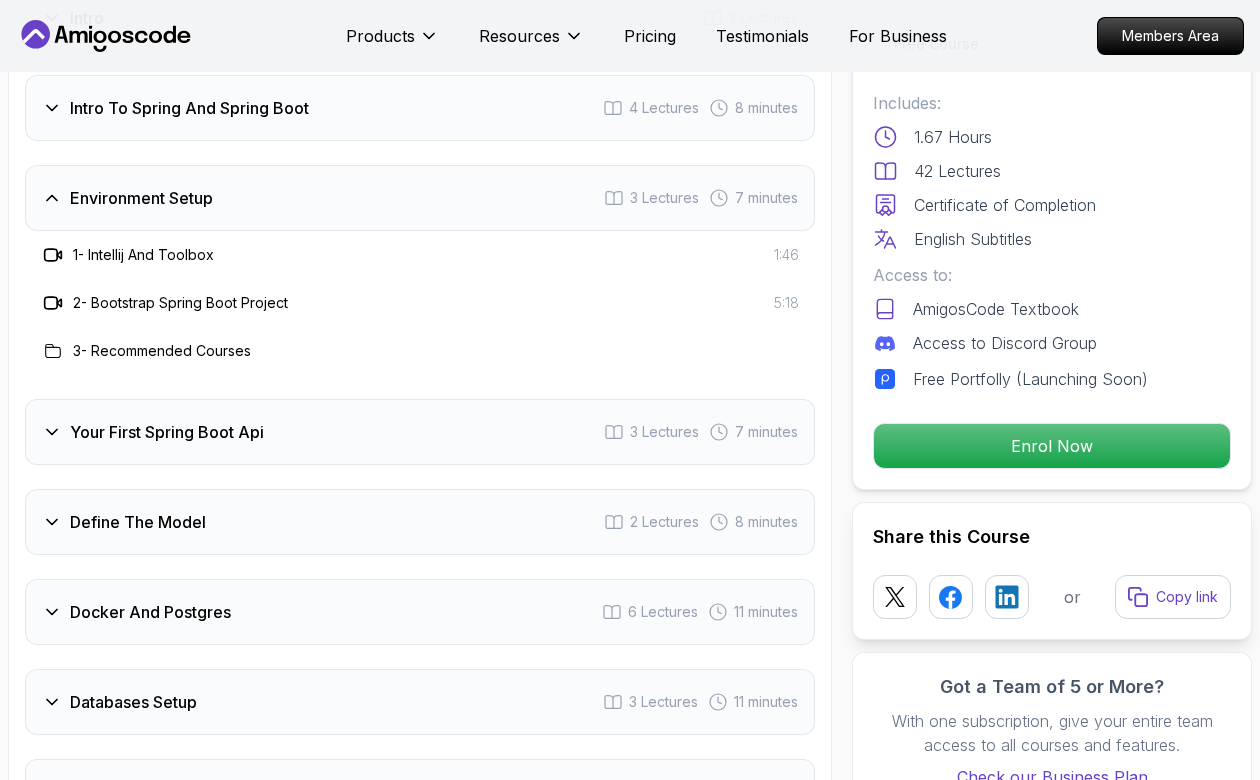 click on "Your First Spring Boot Api 3   Lectures     7 minutes" at bounding box center [420, 432] 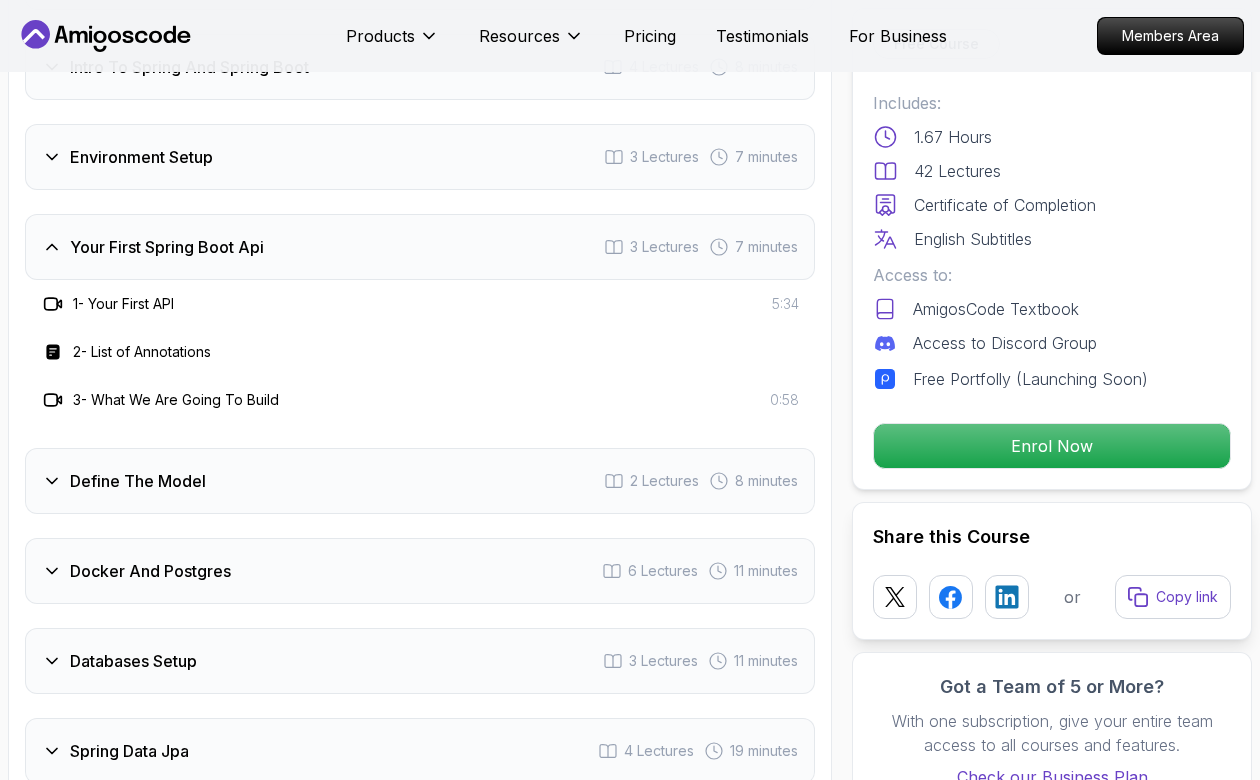 scroll, scrollTop: 2799, scrollLeft: 0, axis: vertical 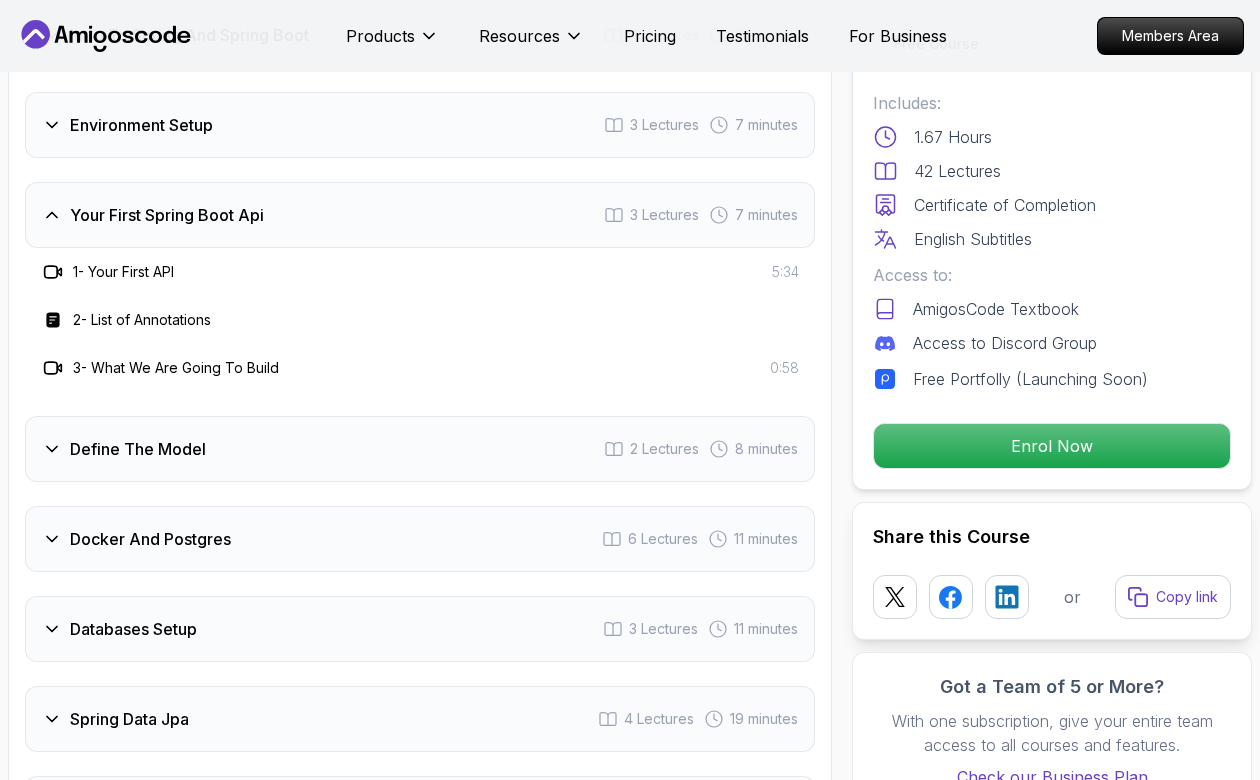 click on "Docker And Postgres 6   Lectures     11 minutes" at bounding box center (420, 539) 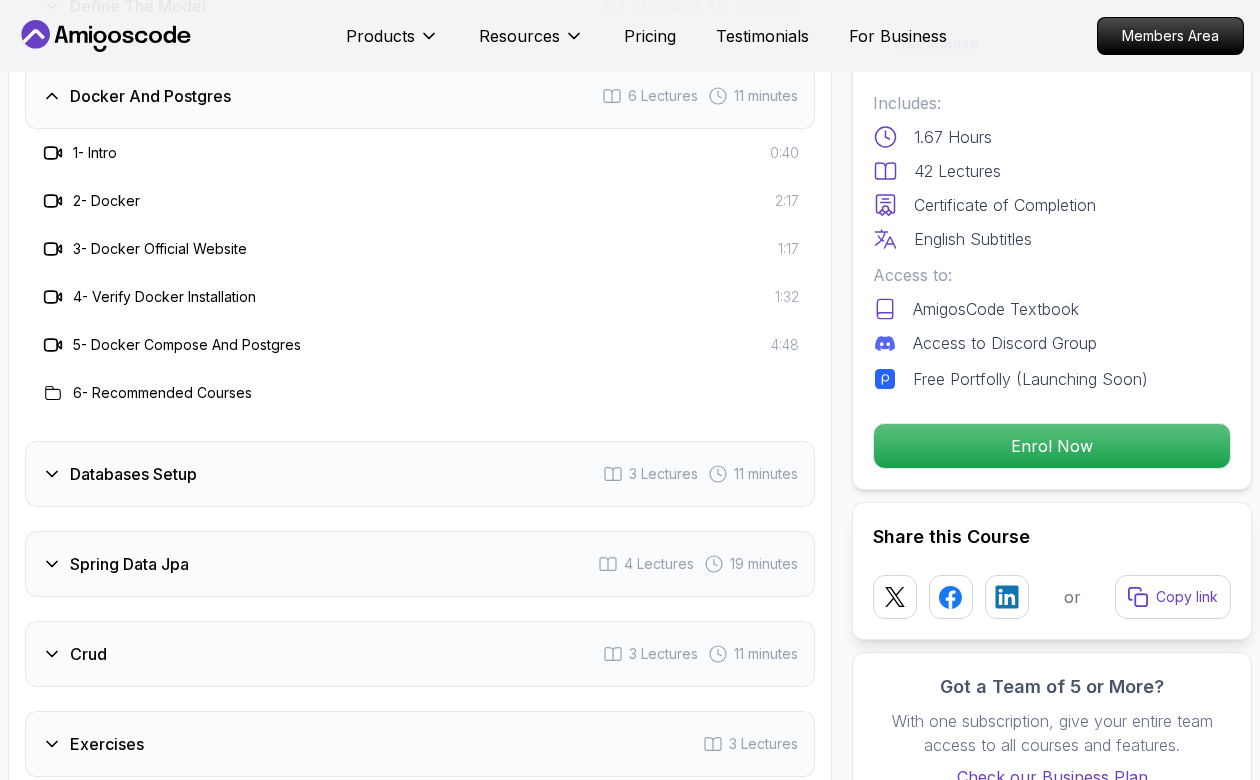 scroll, scrollTop: 3099, scrollLeft: 0, axis: vertical 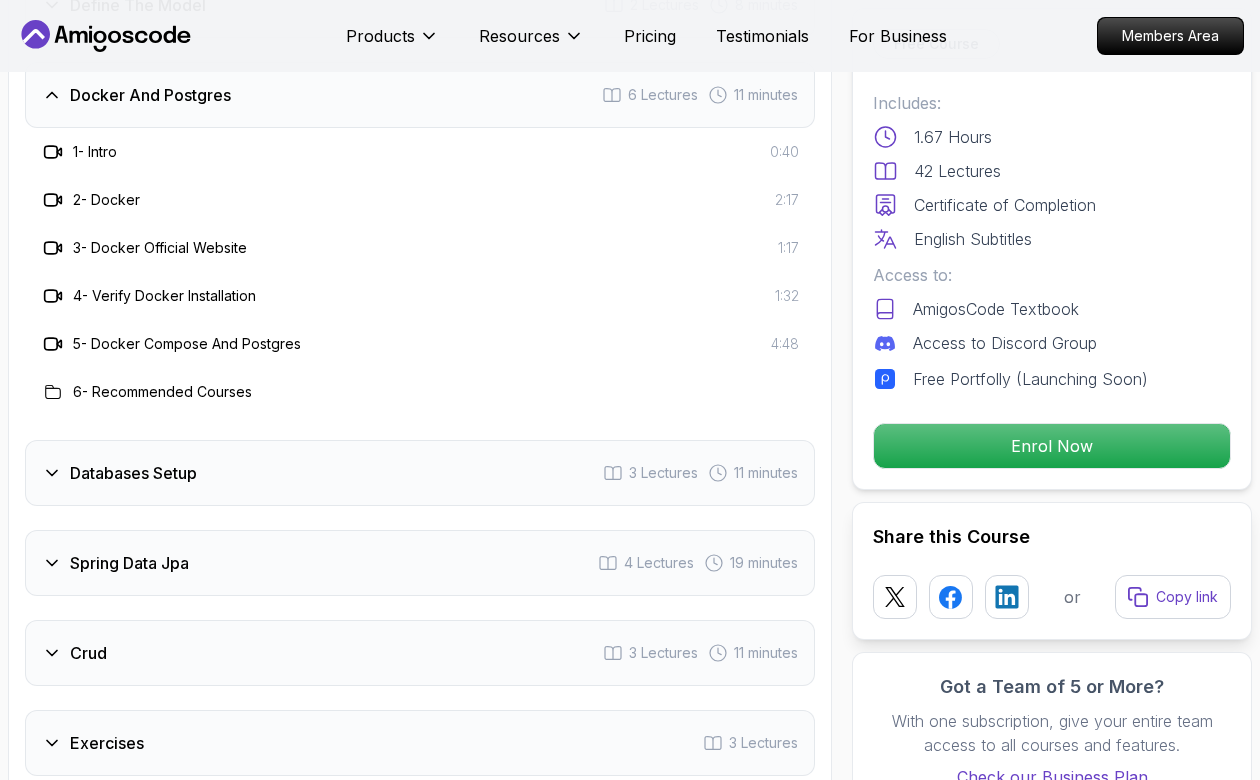 click on "Databases Setup 3   Lectures     11 minutes" at bounding box center (420, 473) 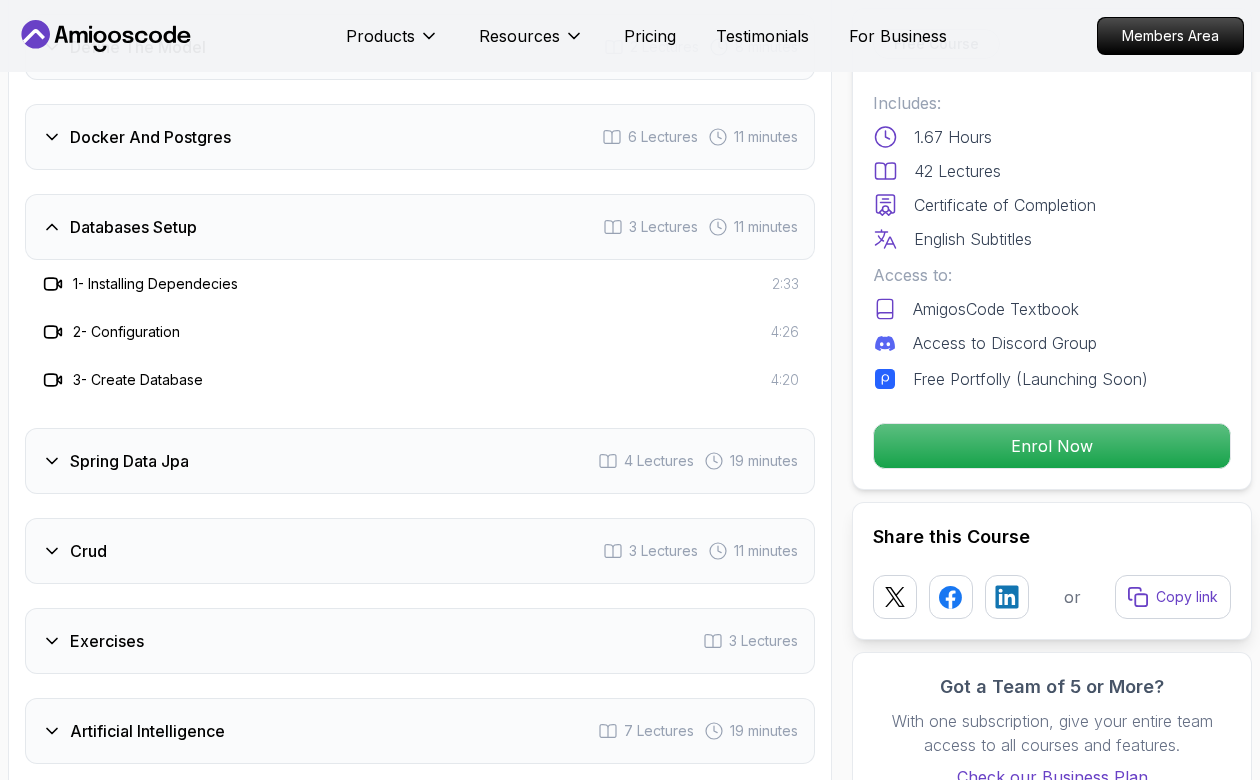 scroll, scrollTop: 3055, scrollLeft: 0, axis: vertical 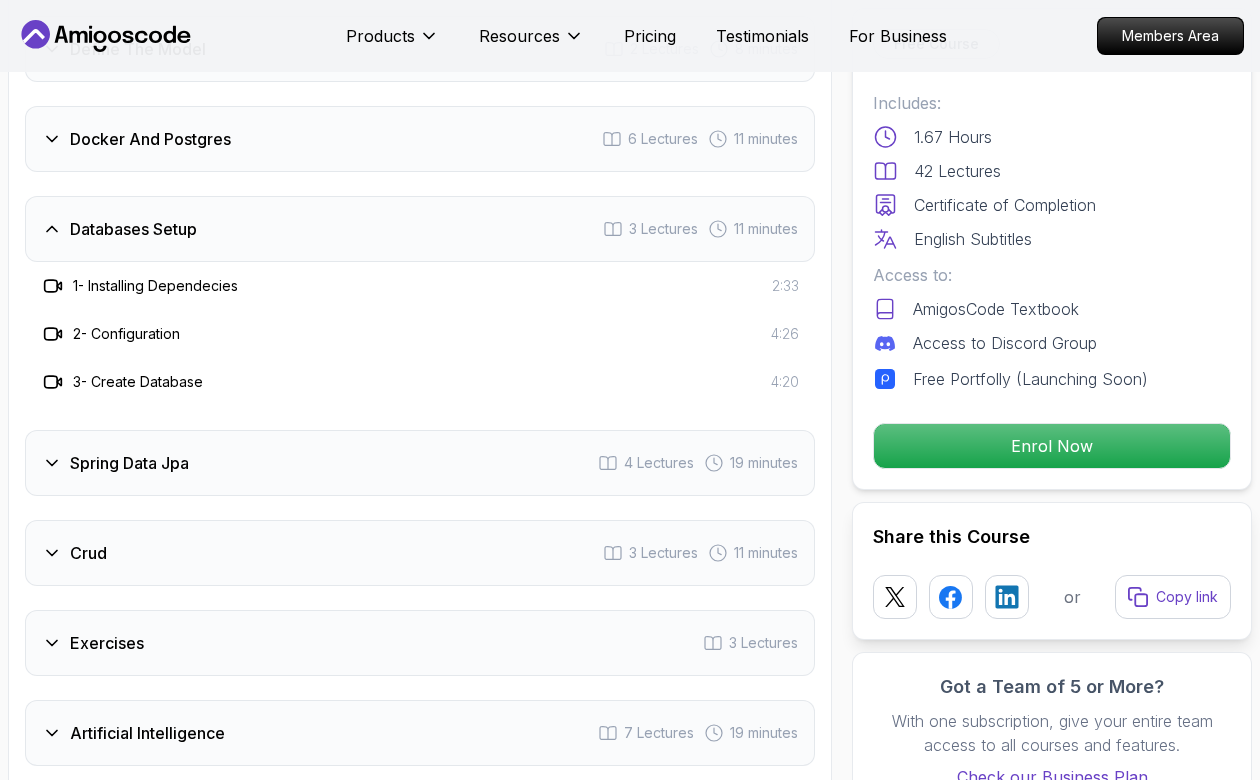 click on "Databases Setup 3   Lectures     11 minutes" at bounding box center [420, 229] 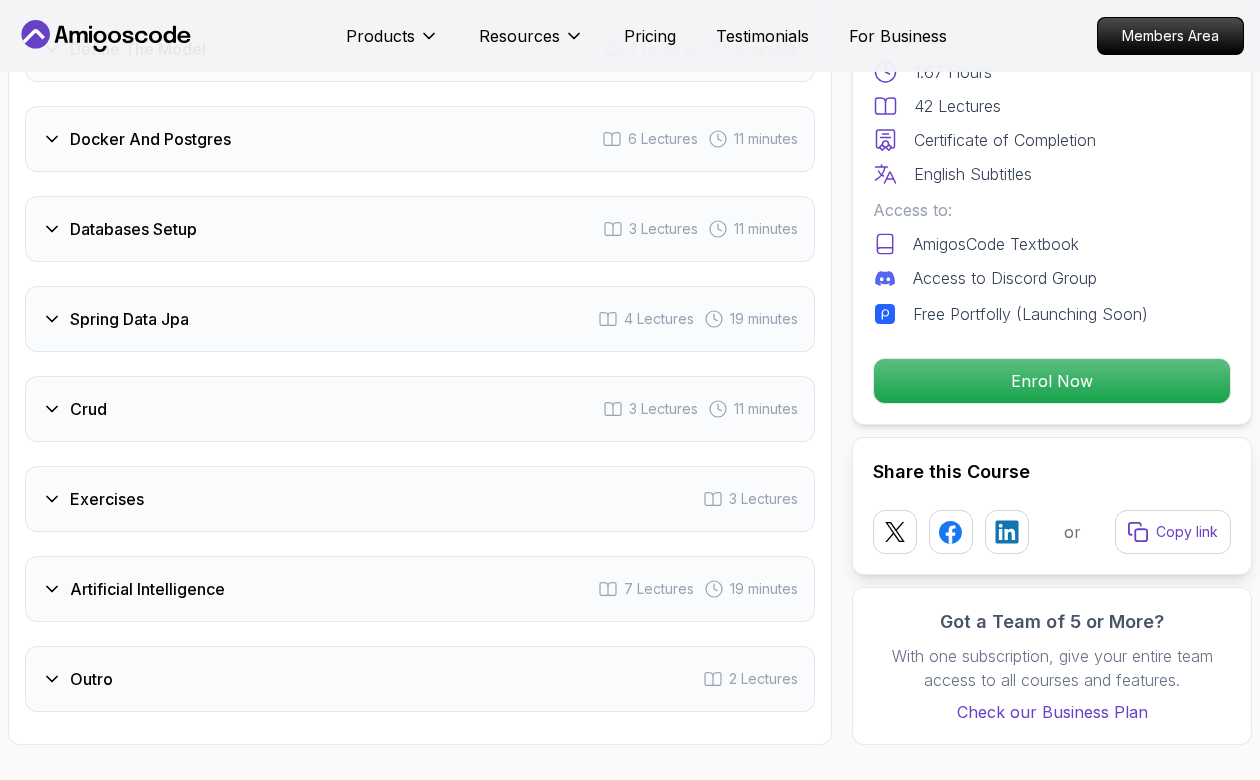click on "Spring Data Jpa 4   Lectures     19 minutes" at bounding box center [420, 319] 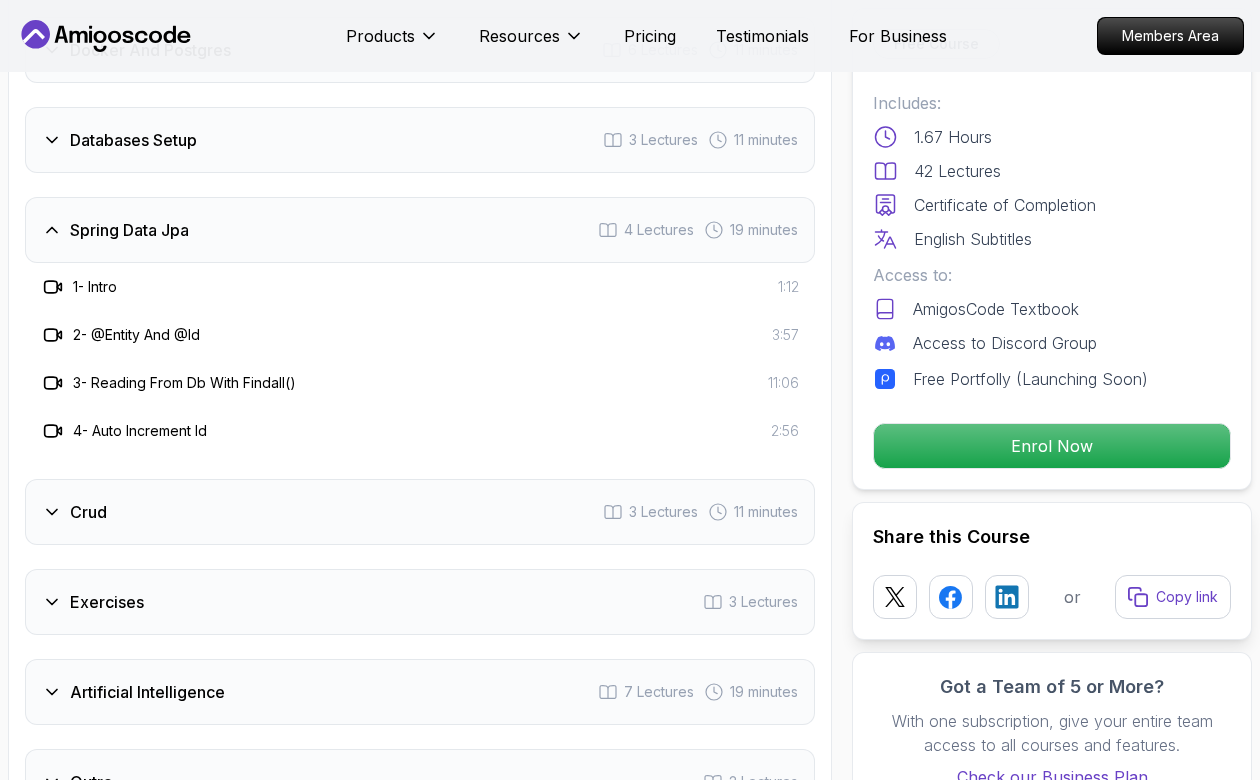 scroll, scrollTop: 3162, scrollLeft: 0, axis: vertical 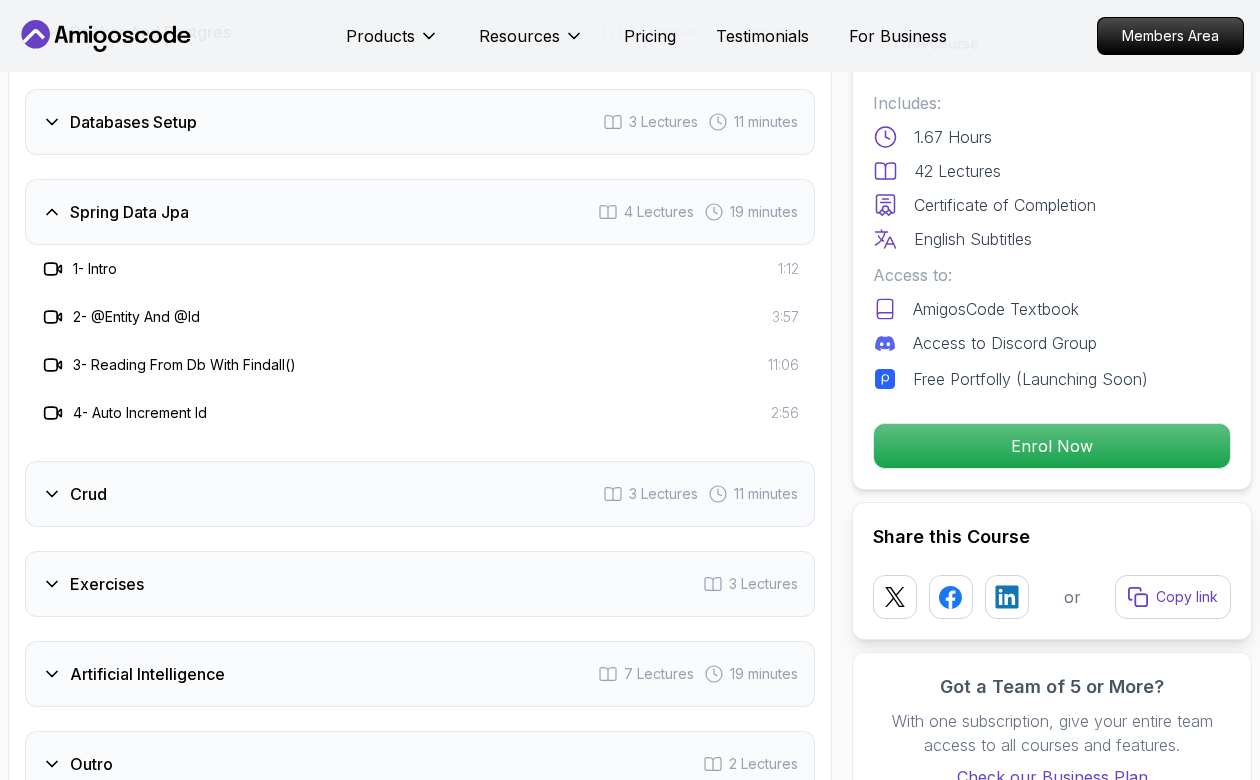 click on "Spring Data Jpa 4   Lectures     19 minutes" at bounding box center [420, 212] 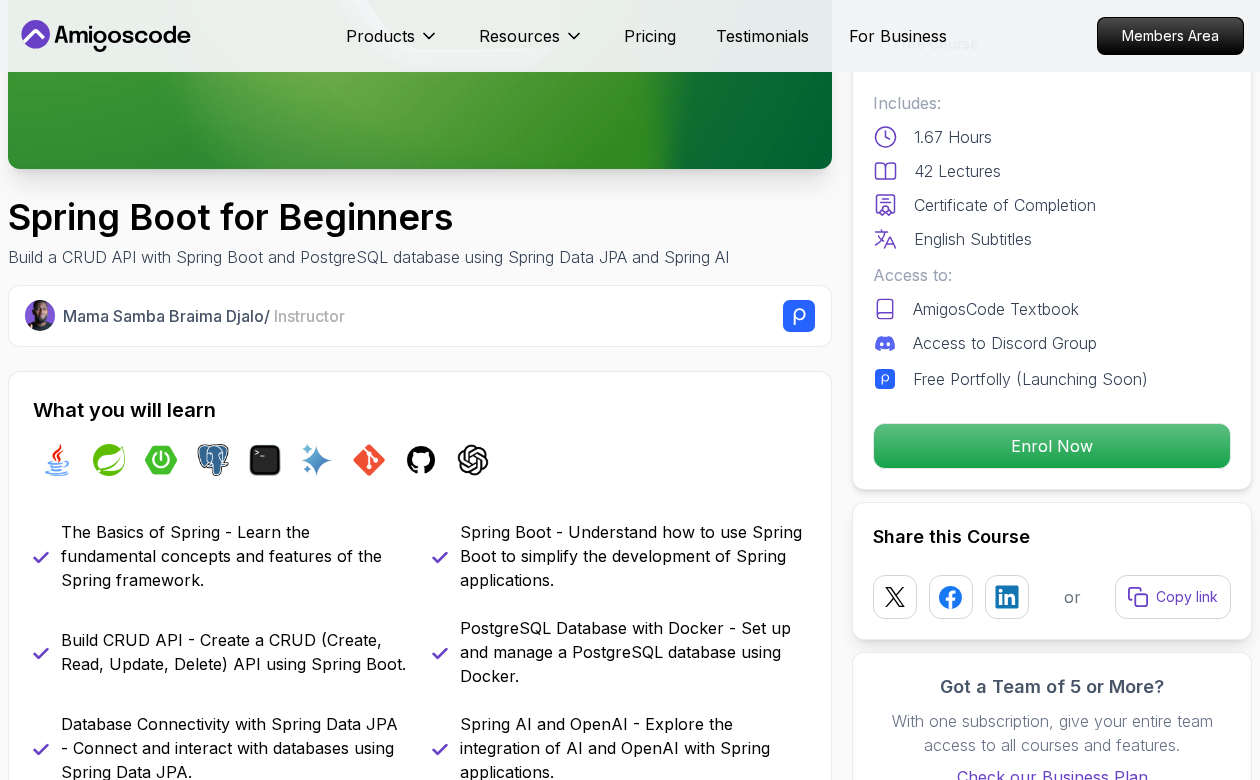 scroll, scrollTop: 0, scrollLeft: 0, axis: both 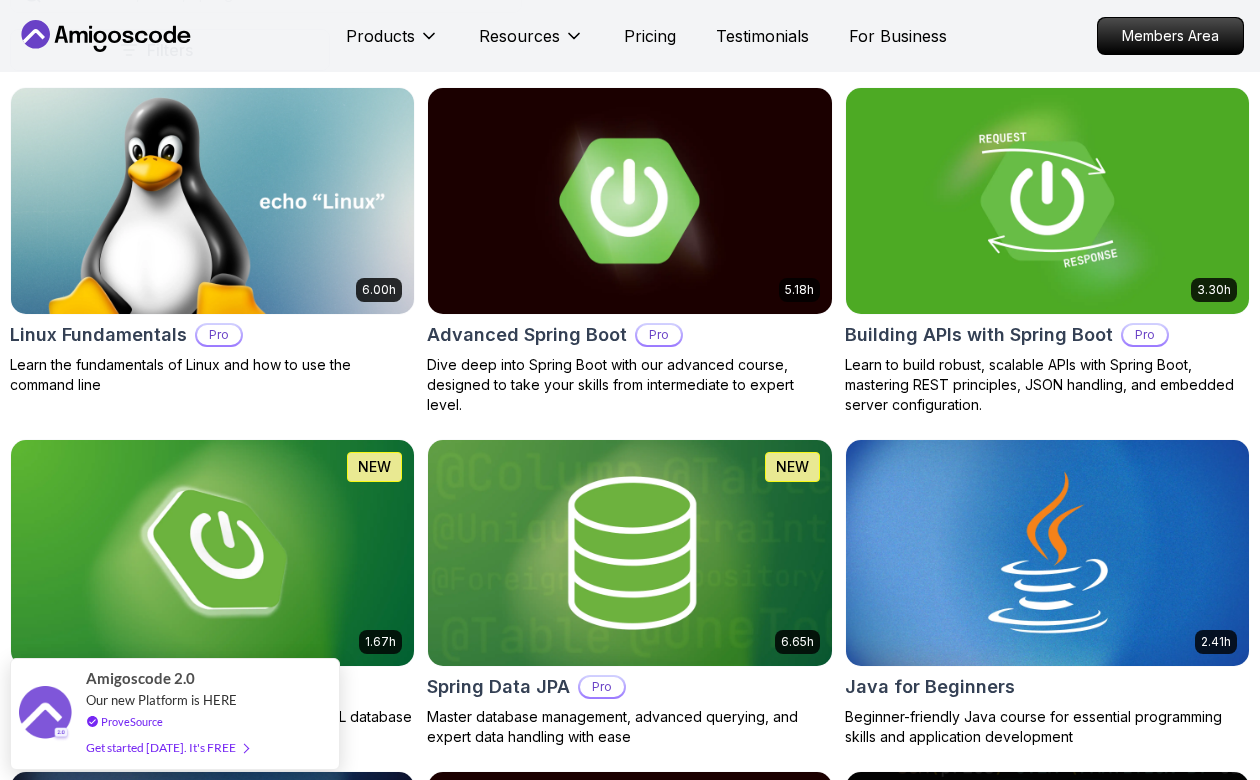 click at bounding box center [629, 200] 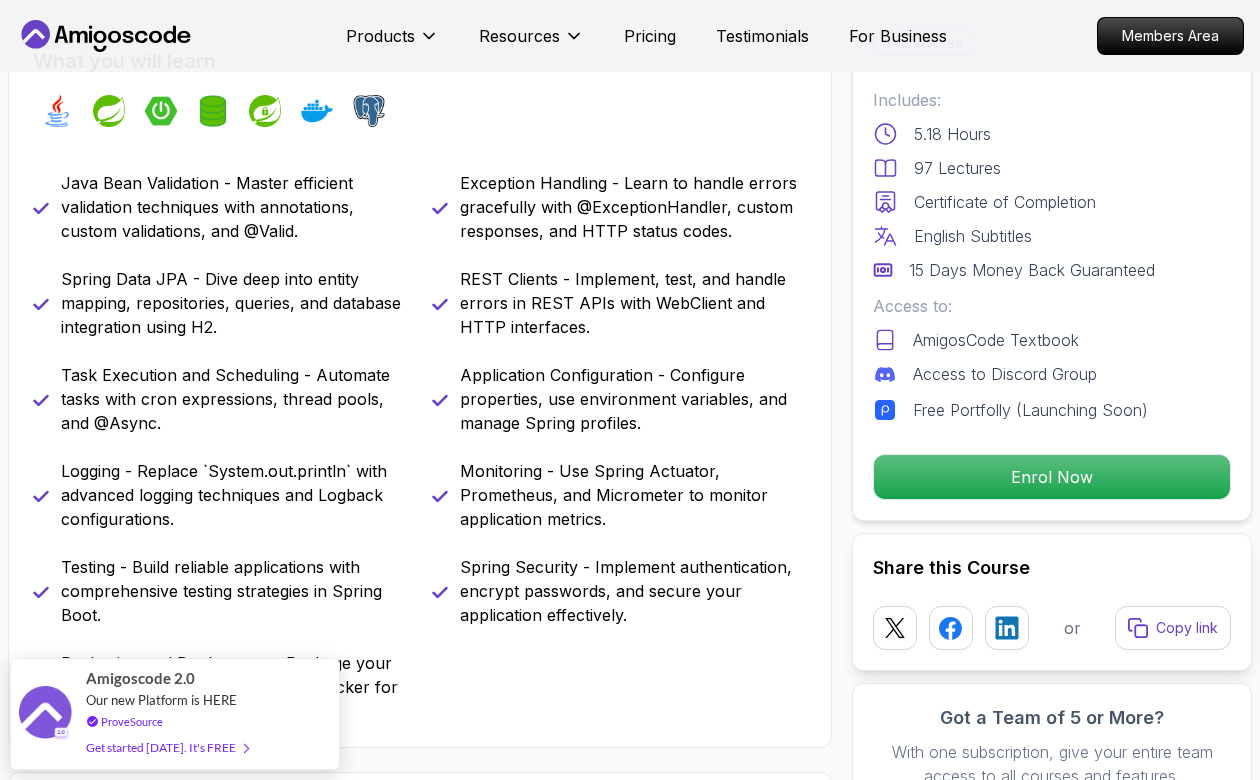 scroll, scrollTop: 782, scrollLeft: 0, axis: vertical 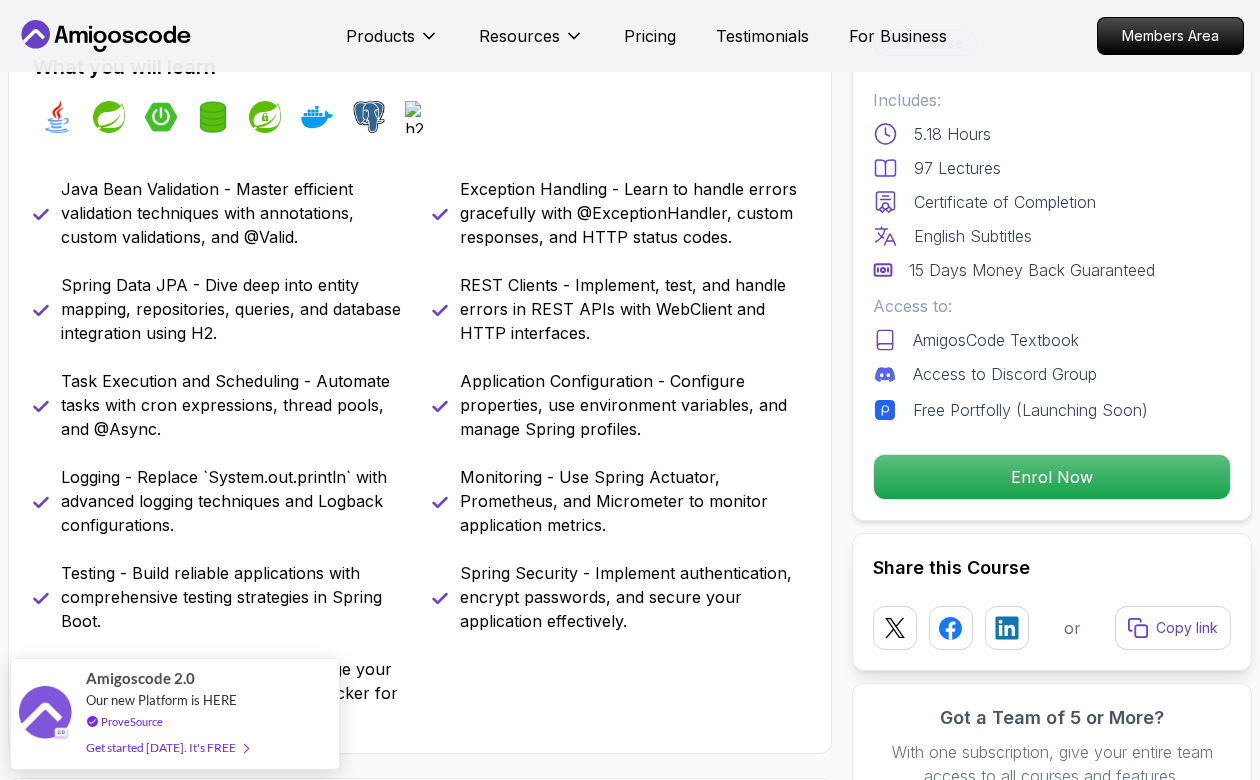 click on "Spring Data JPA - Dive deep into entity mapping, repositories, queries, and database integration using H2." at bounding box center (234, 309) 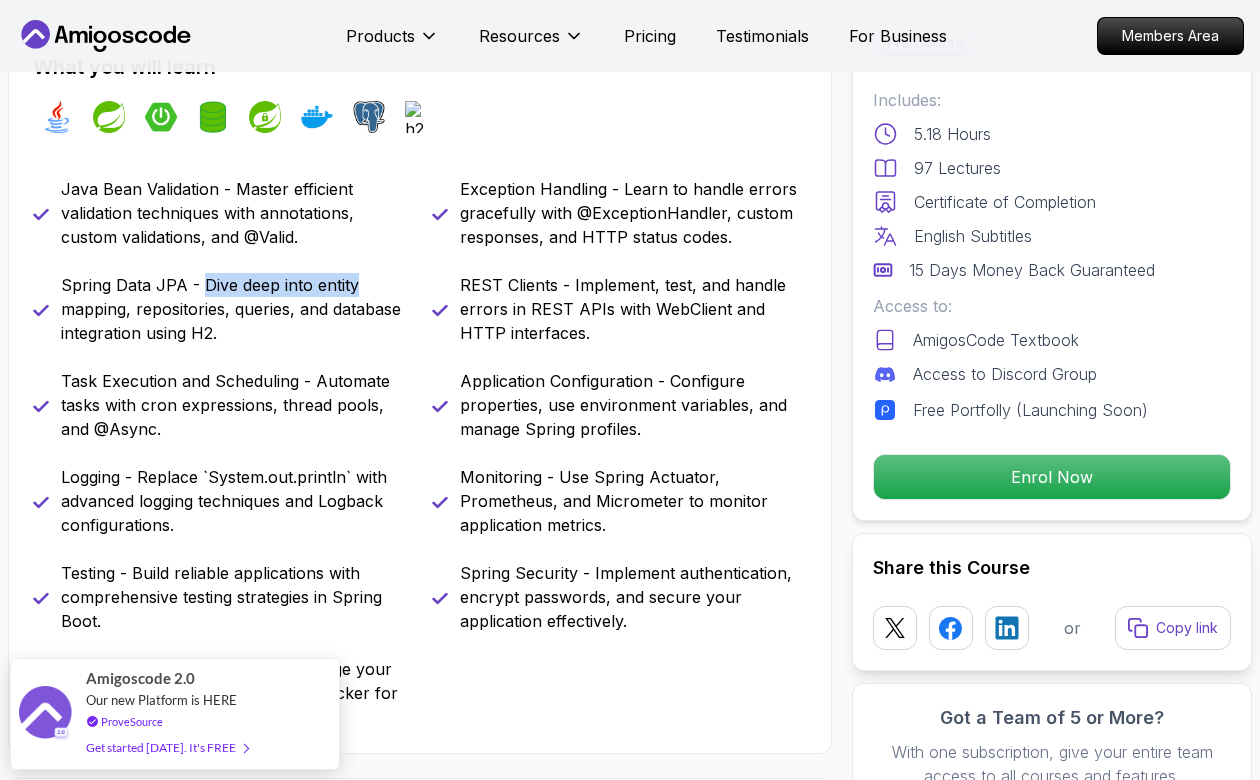drag, startPoint x: 216, startPoint y: 286, endPoint x: 315, endPoint y: 284, distance: 99.0202 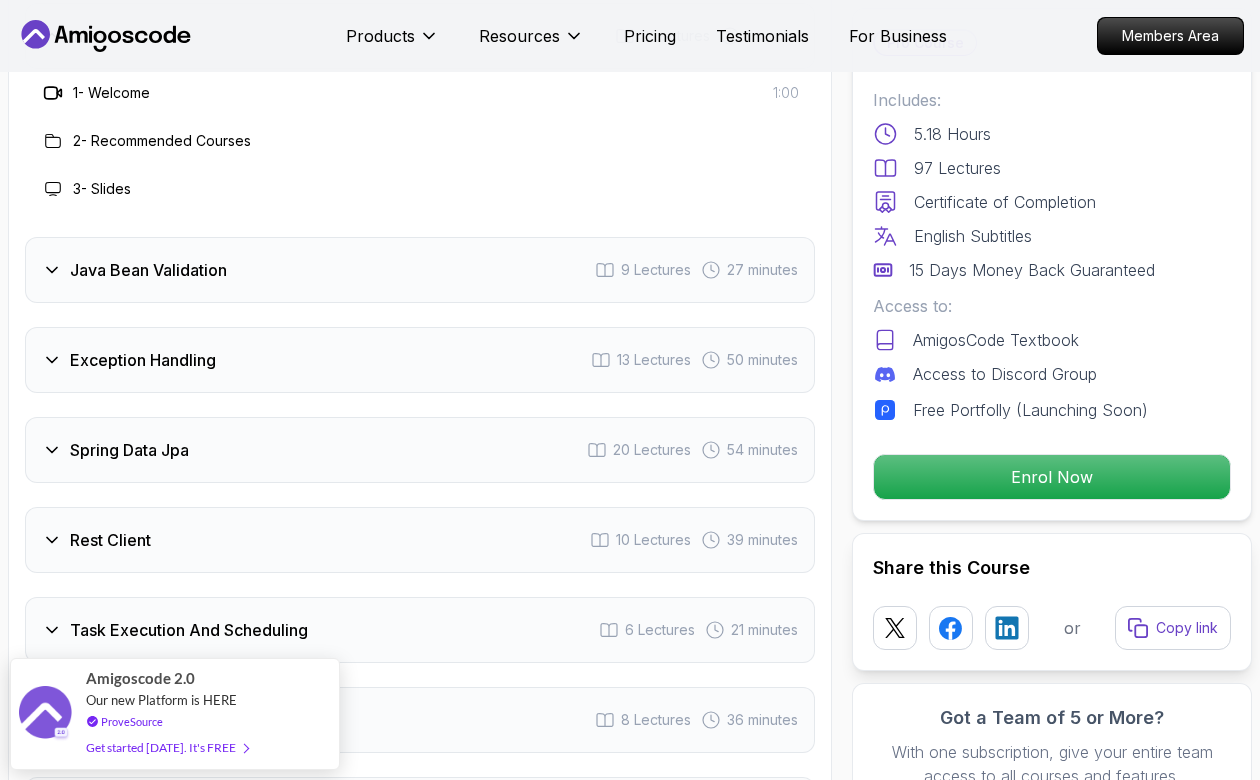 scroll, scrollTop: 3088, scrollLeft: 0, axis: vertical 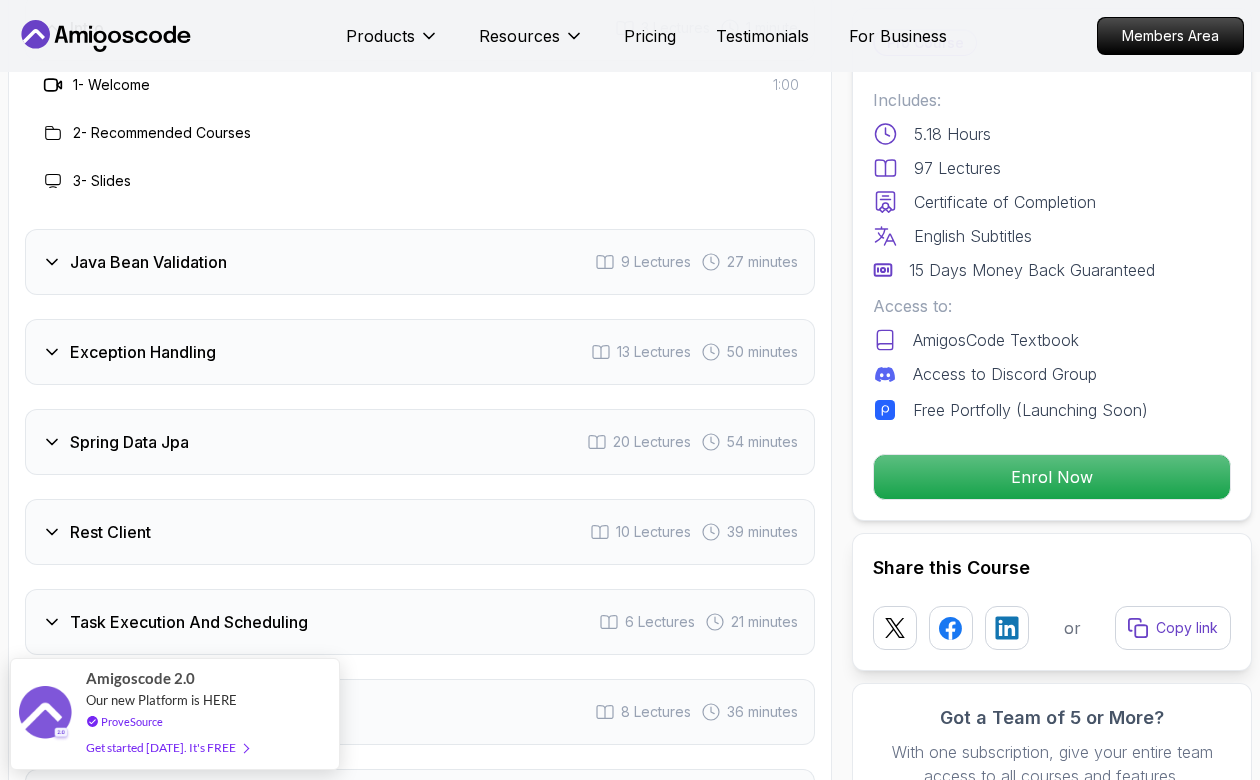 click on "Java Bean Validation 9   Lectures     27 minutes" at bounding box center (420, 262) 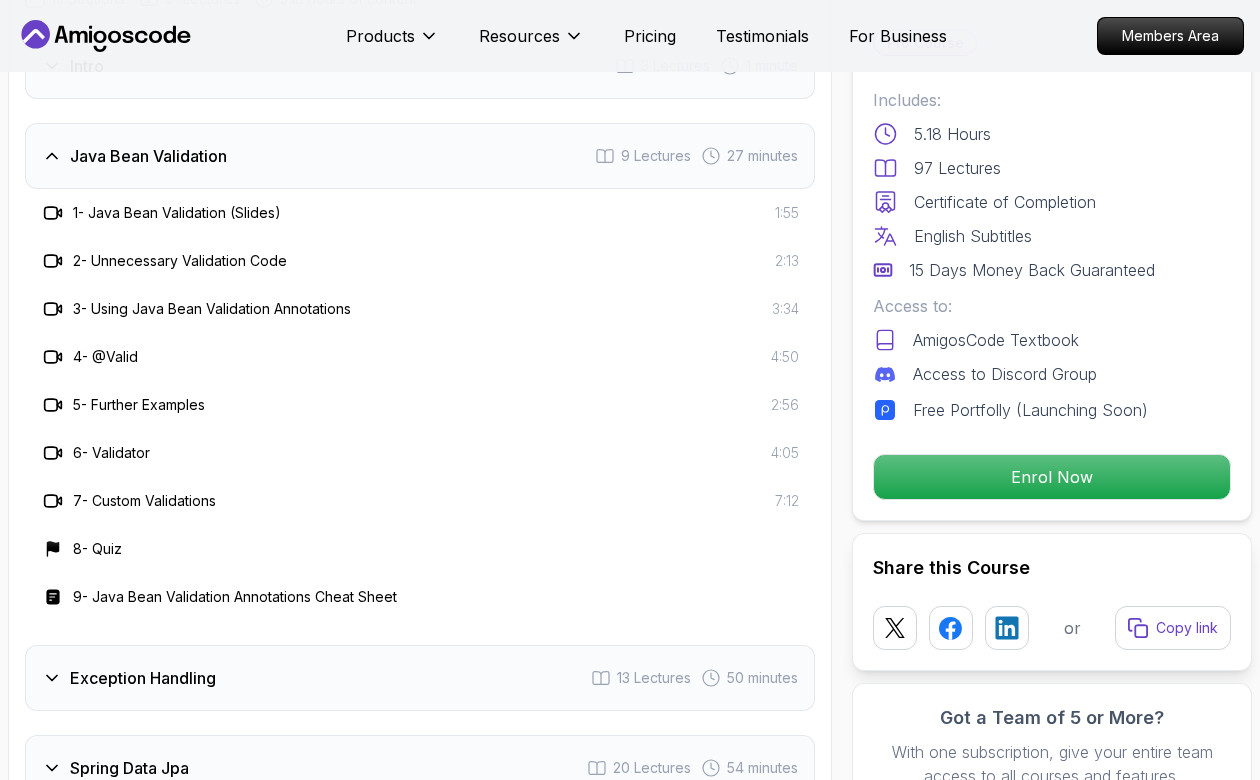 scroll, scrollTop: 3048, scrollLeft: 0, axis: vertical 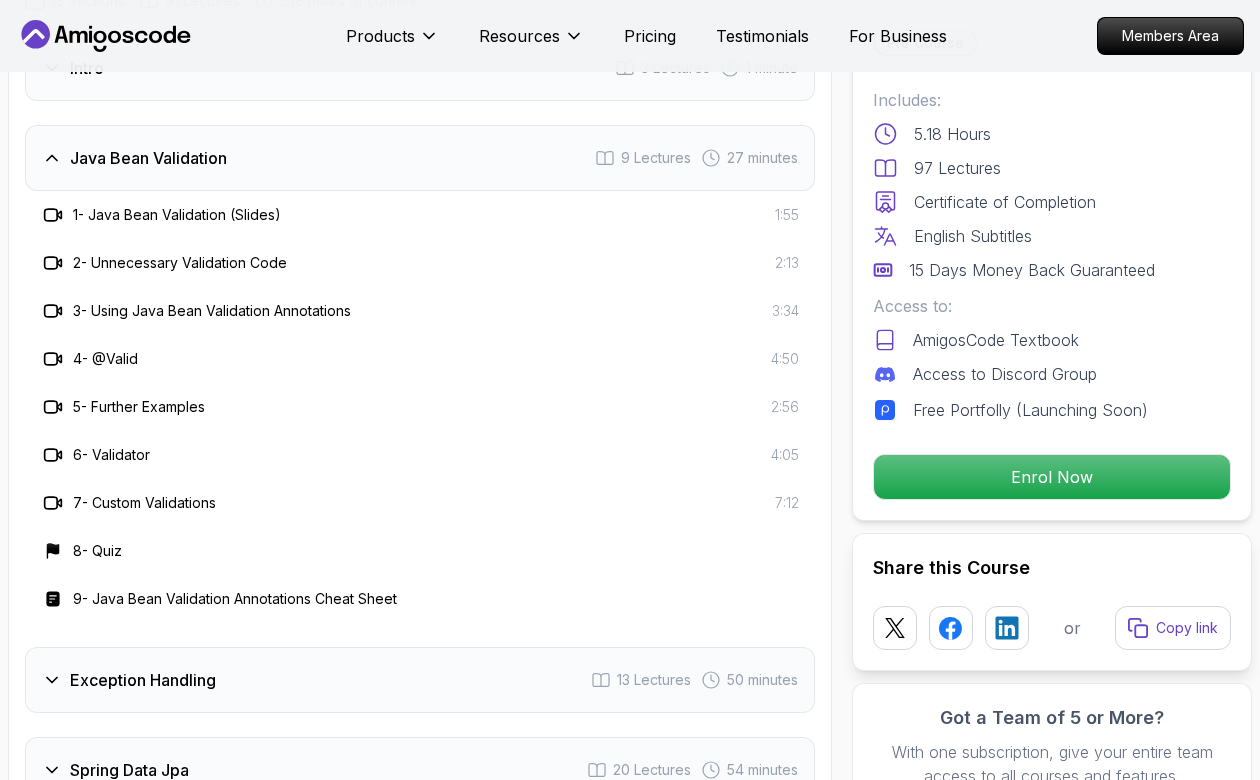 click on "Java Bean Validation" at bounding box center (148, 158) 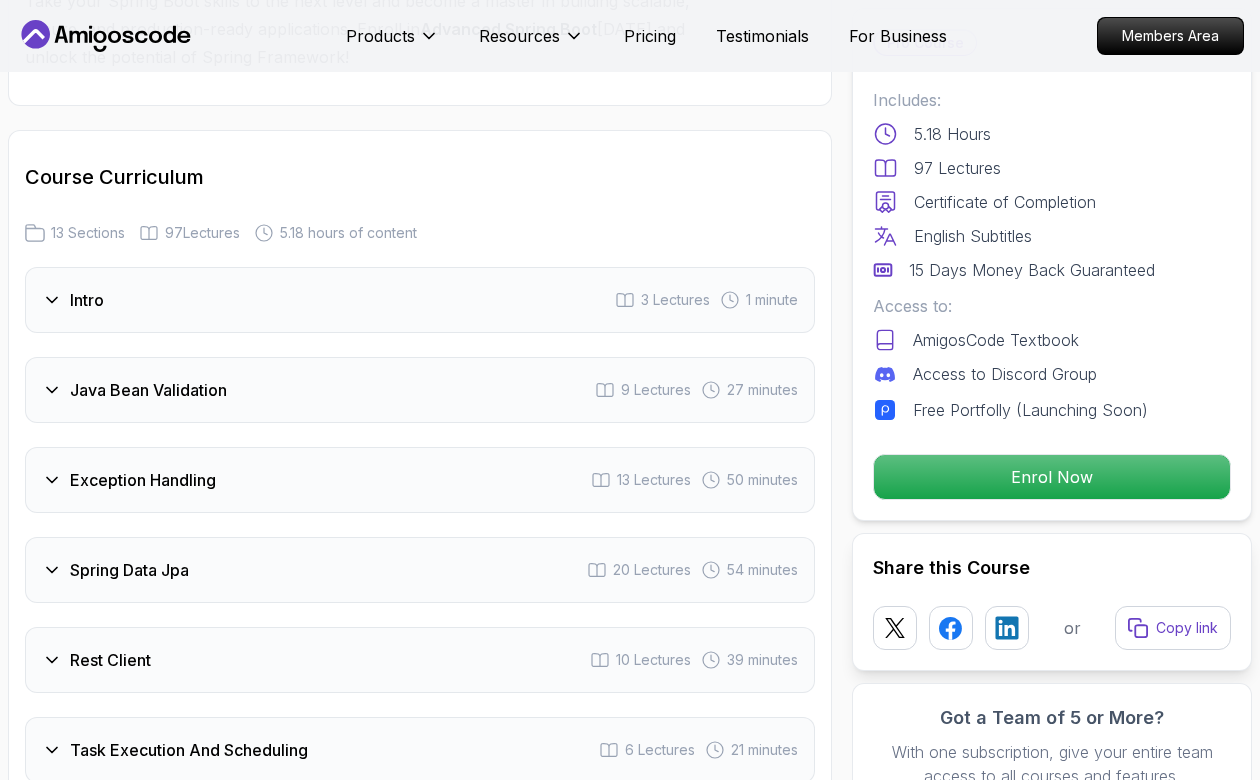 scroll, scrollTop: 2812, scrollLeft: 0, axis: vertical 